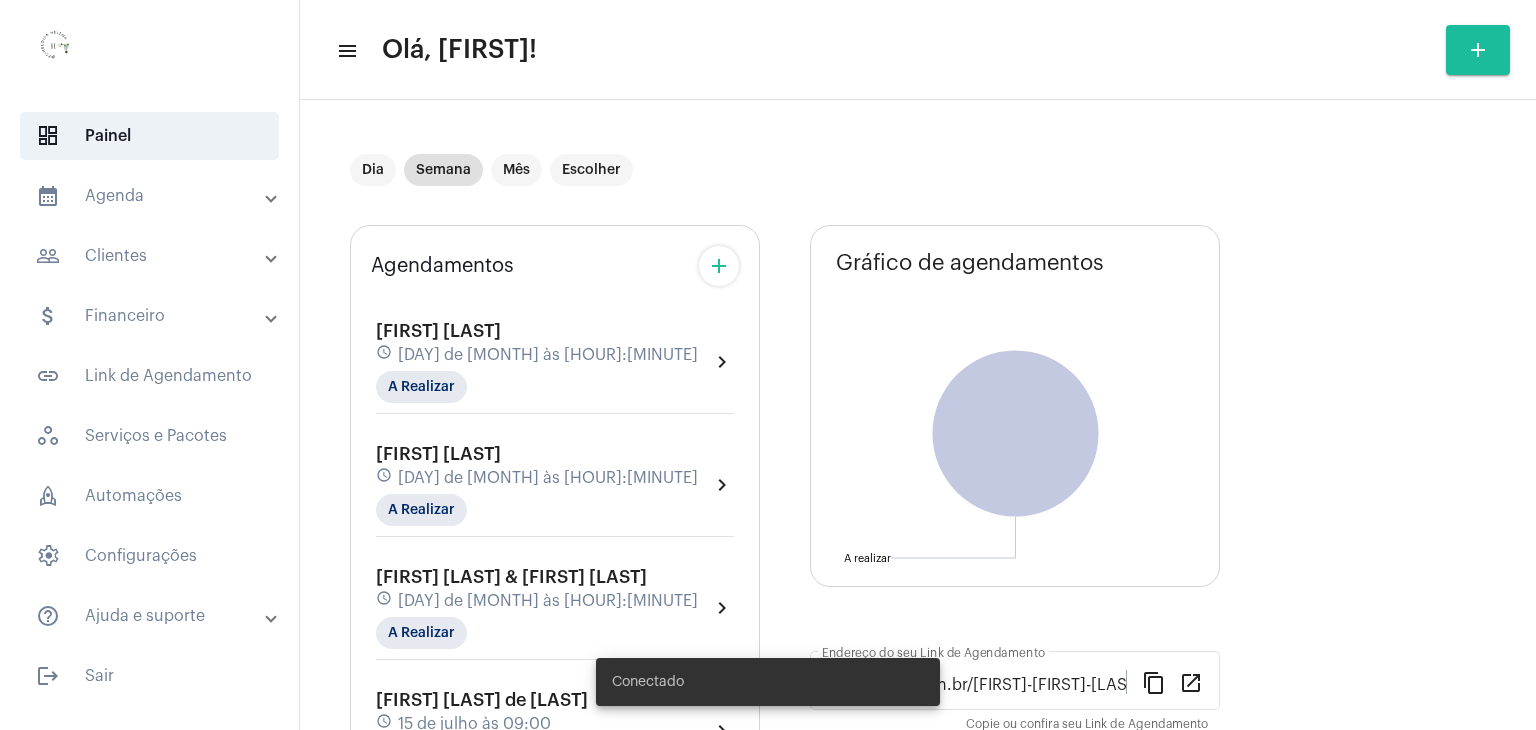 scroll, scrollTop: 0, scrollLeft: 0, axis: both 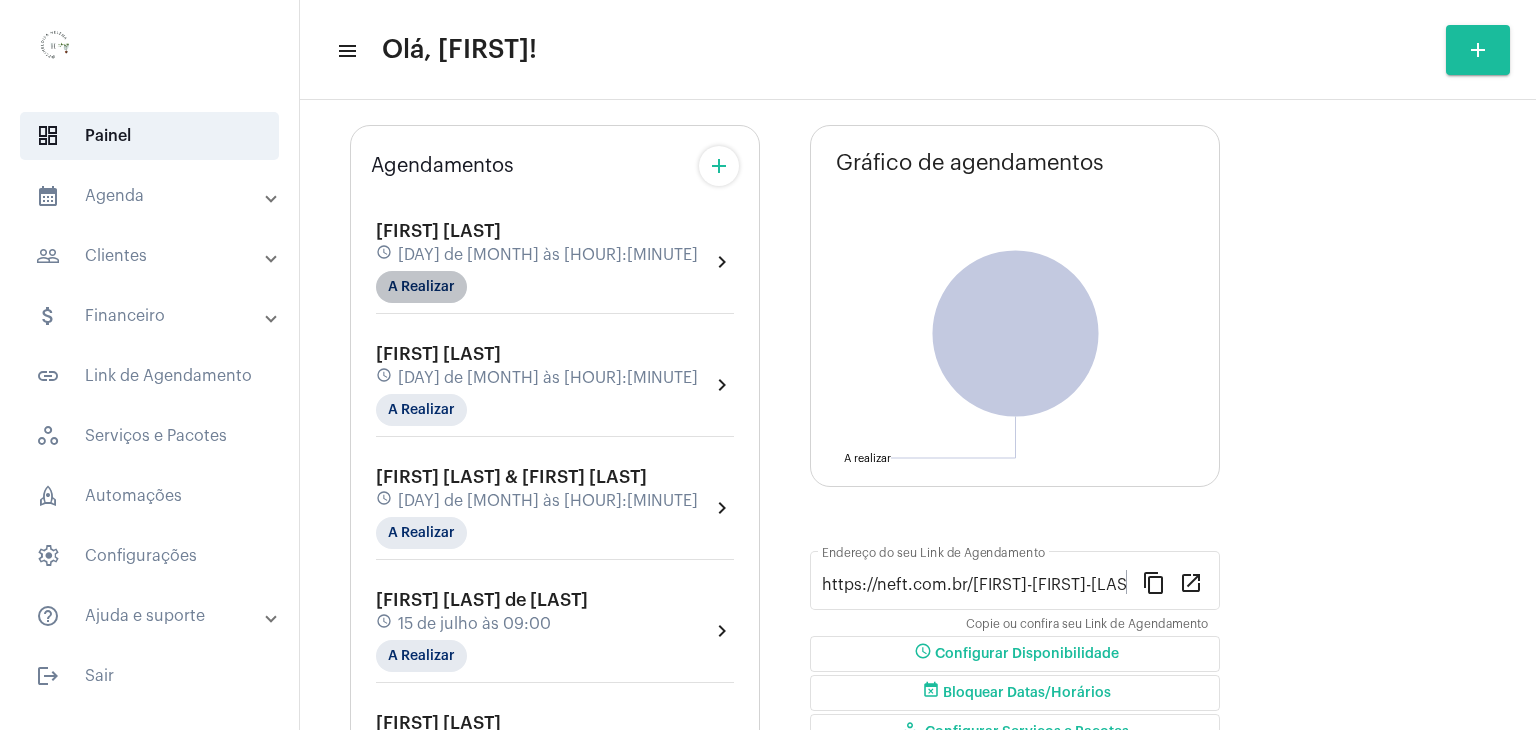 click on "A Realizar" 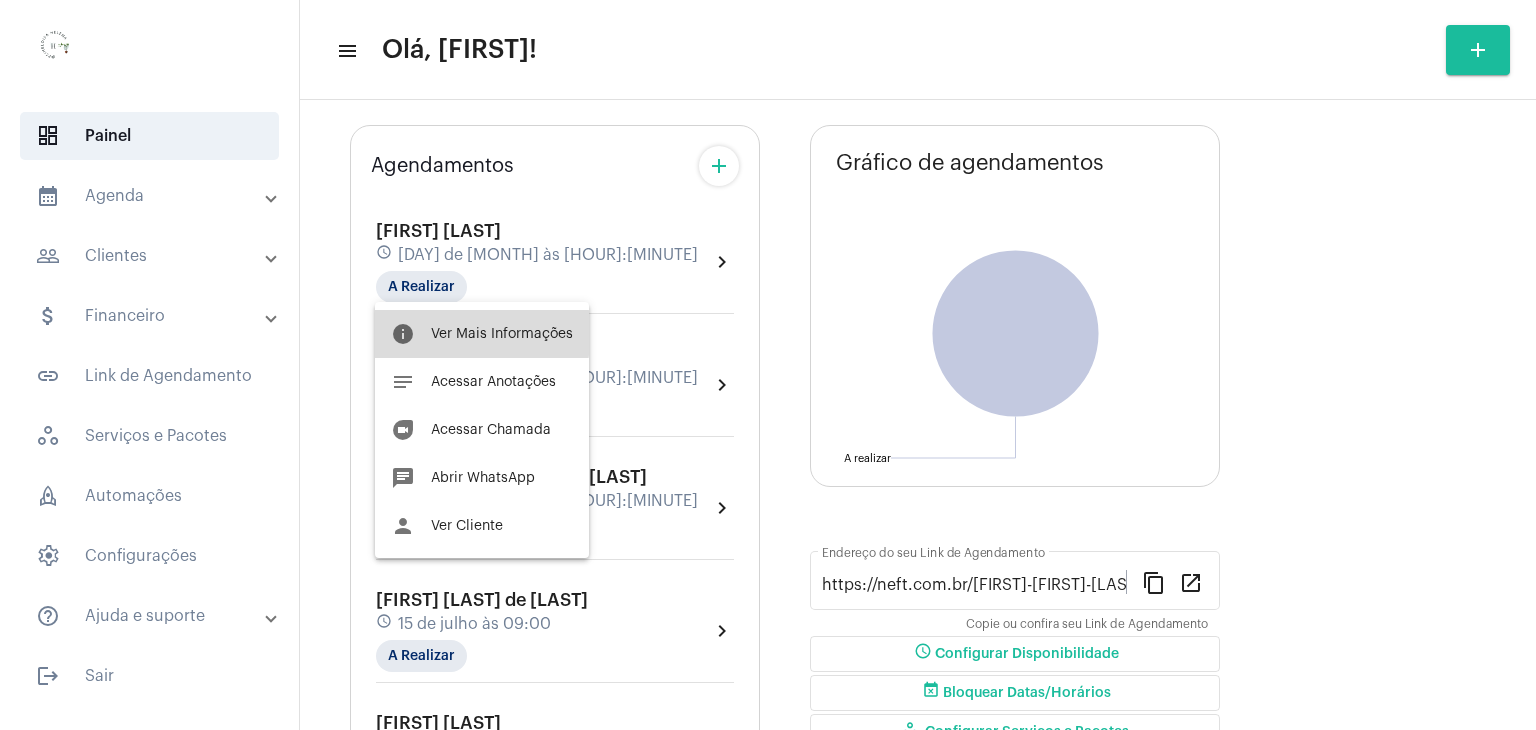 click on "Ver Mais Informações" at bounding box center [502, 334] 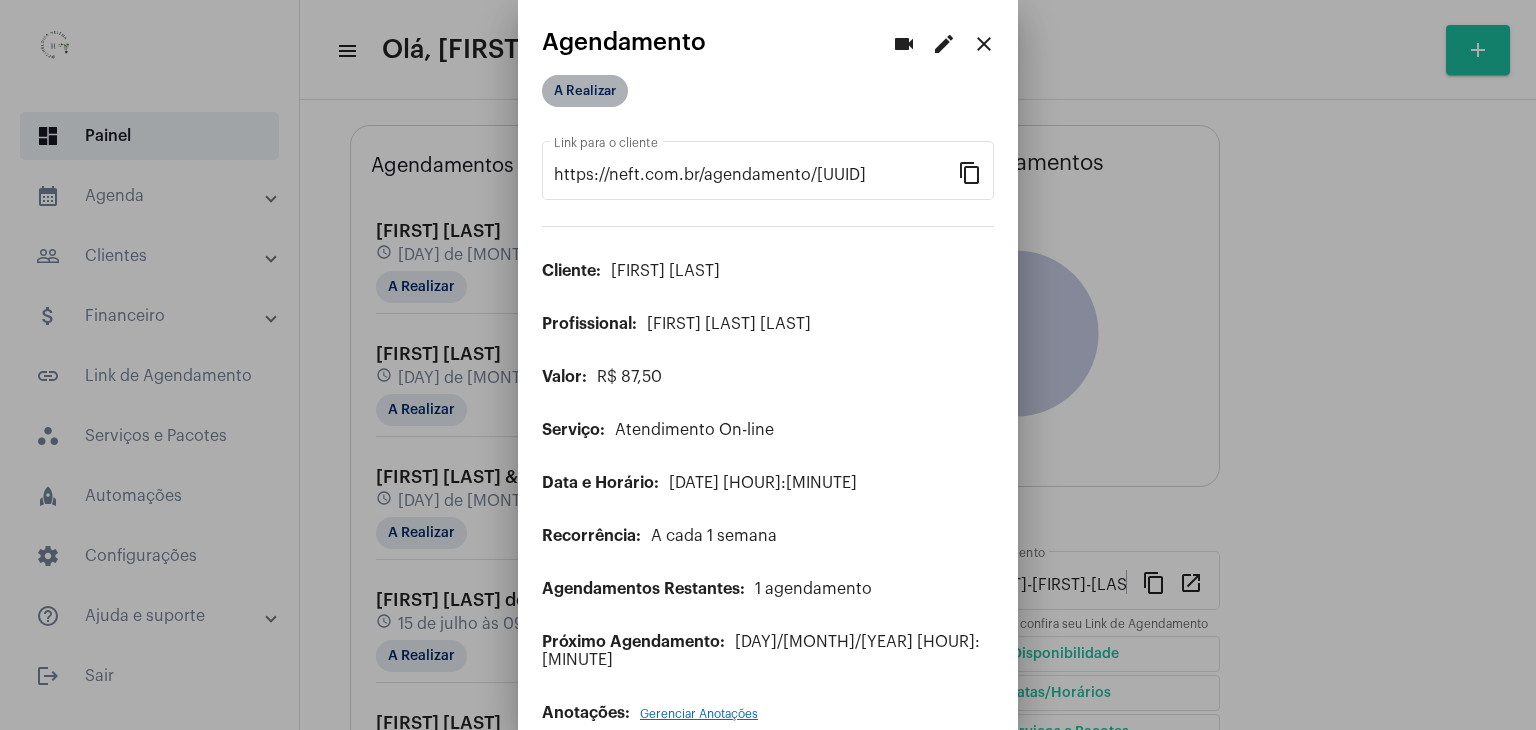 click on "A Realizar" at bounding box center (585, 91) 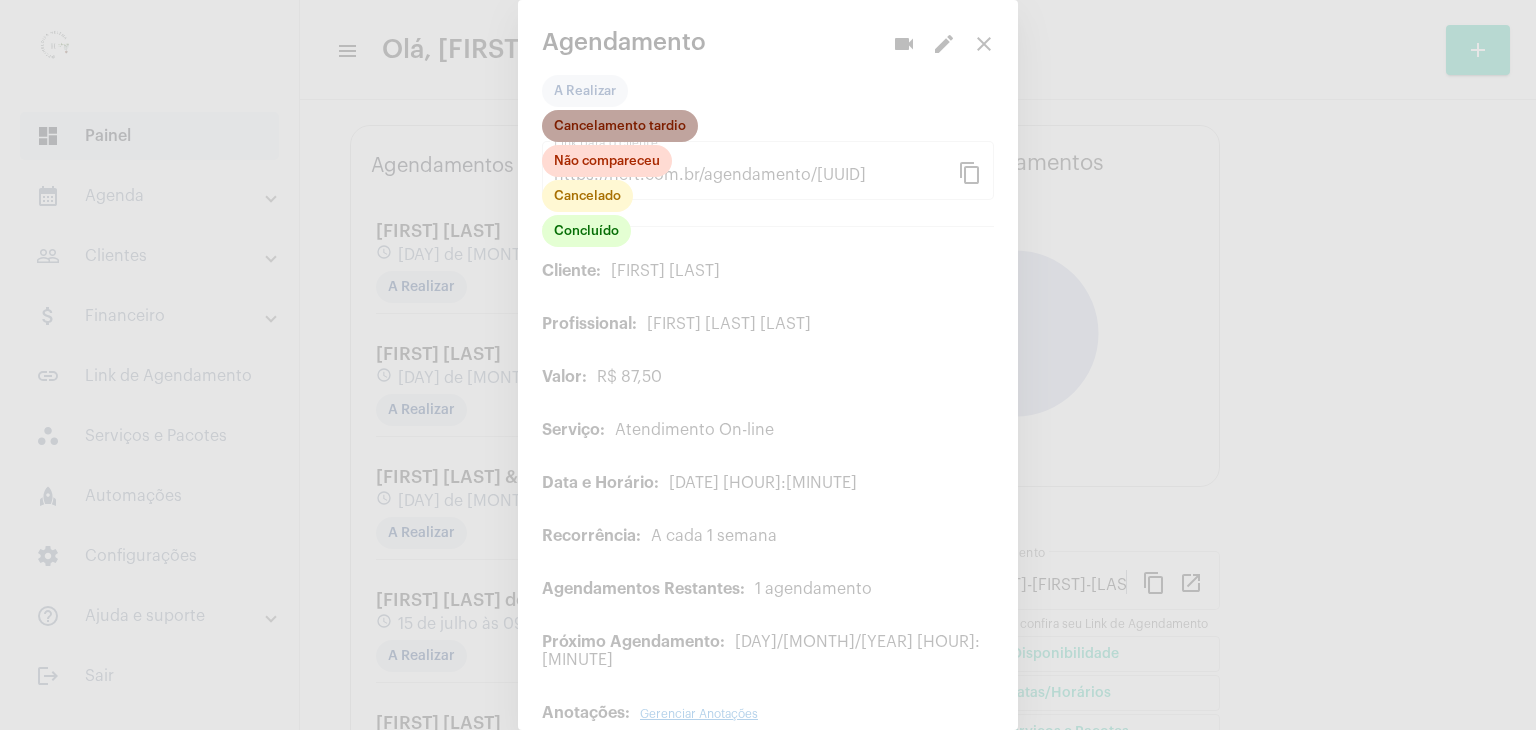 click on "Cancelamento tardio" 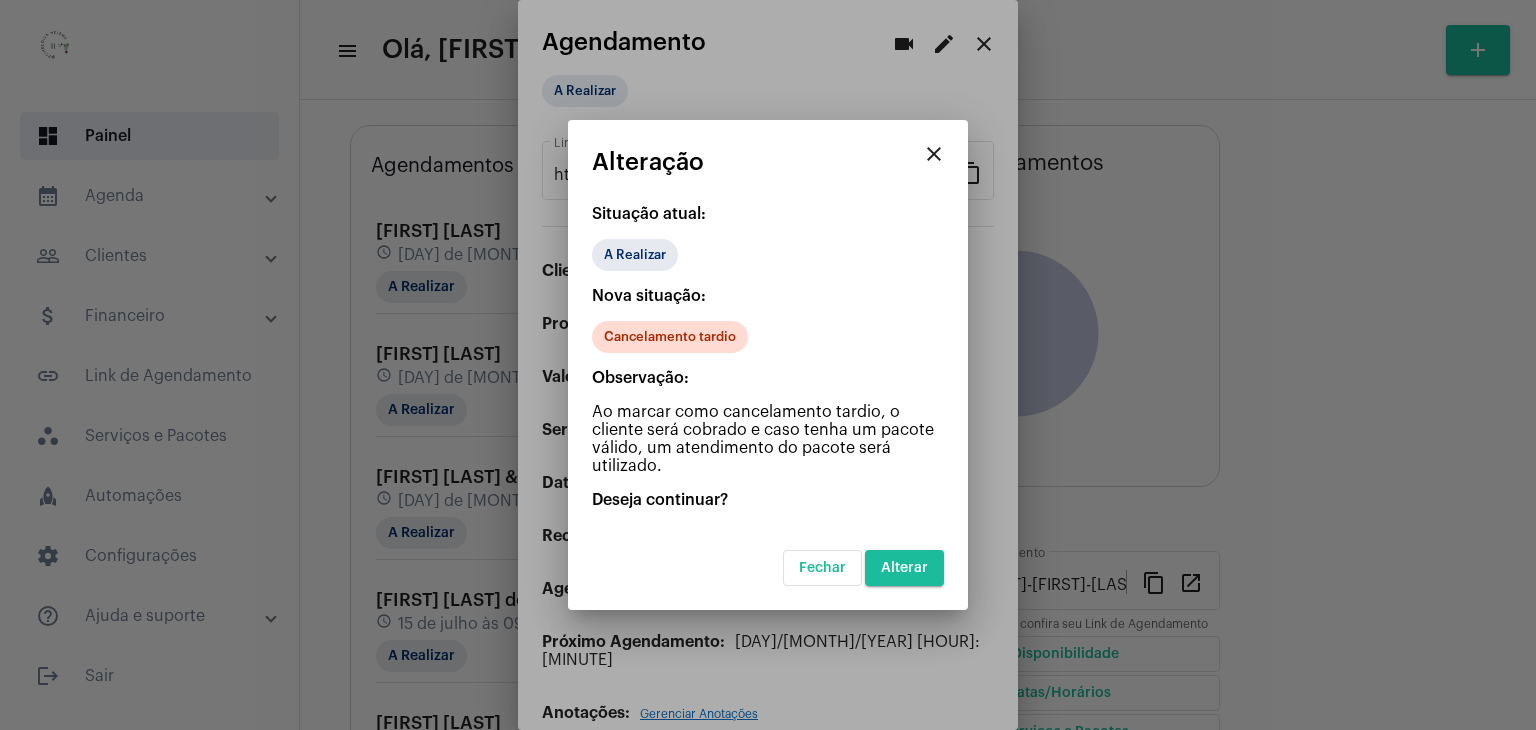 click on "Alterar" at bounding box center [904, 568] 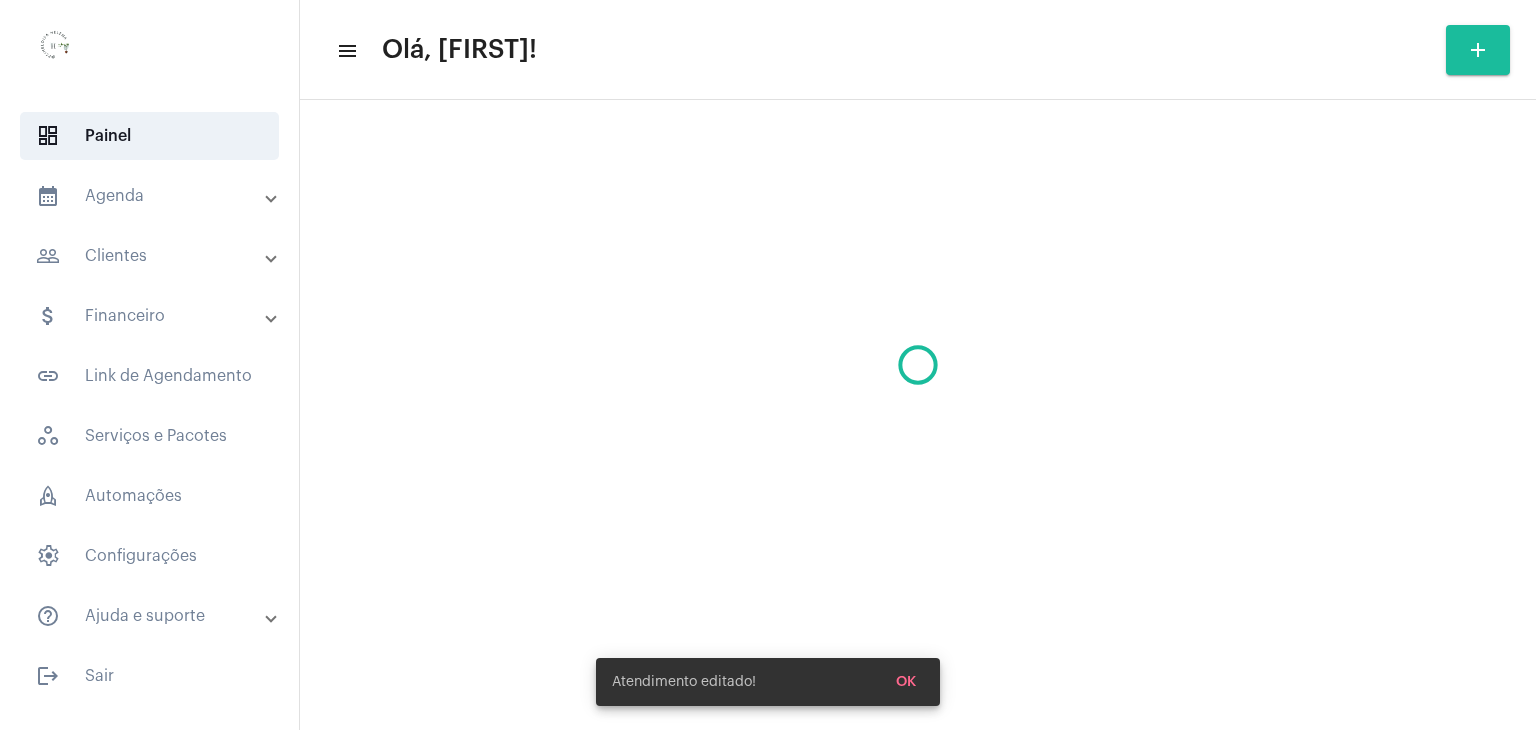 scroll, scrollTop: 0, scrollLeft: 0, axis: both 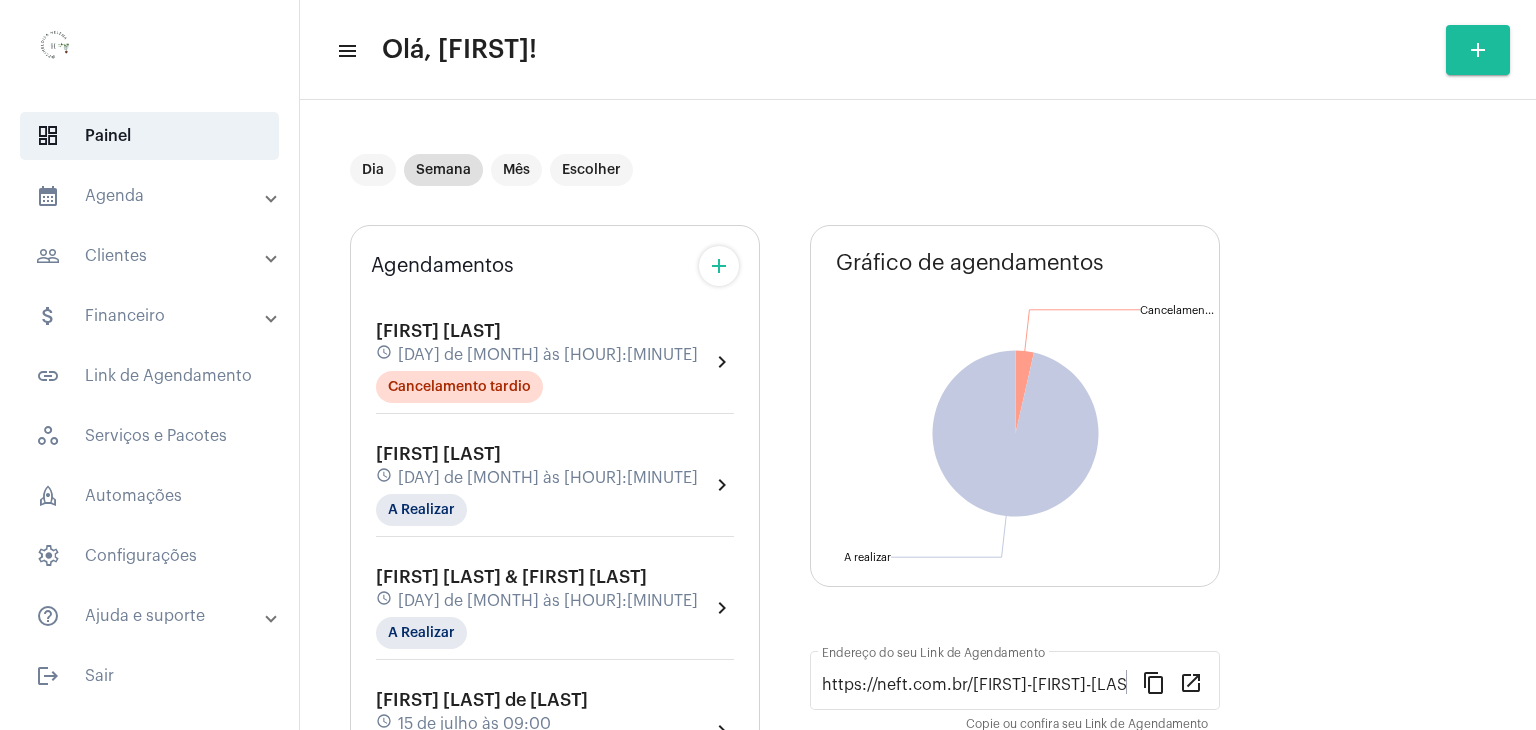 click on "people_outline  Clientes" at bounding box center [151, 256] 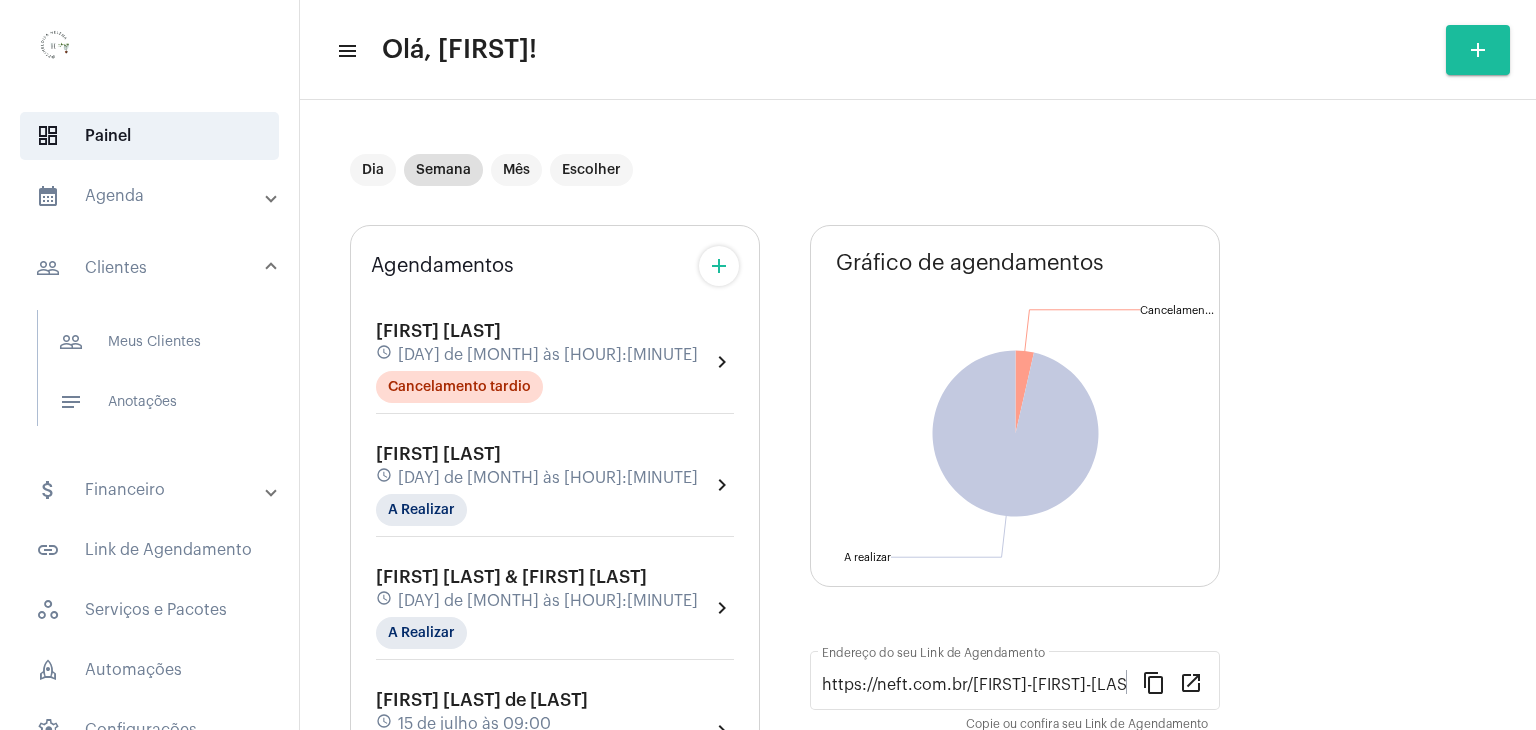 drag, startPoint x: 154, startPoint y: 339, endPoint x: 474, endPoint y: 256, distance: 330.58887 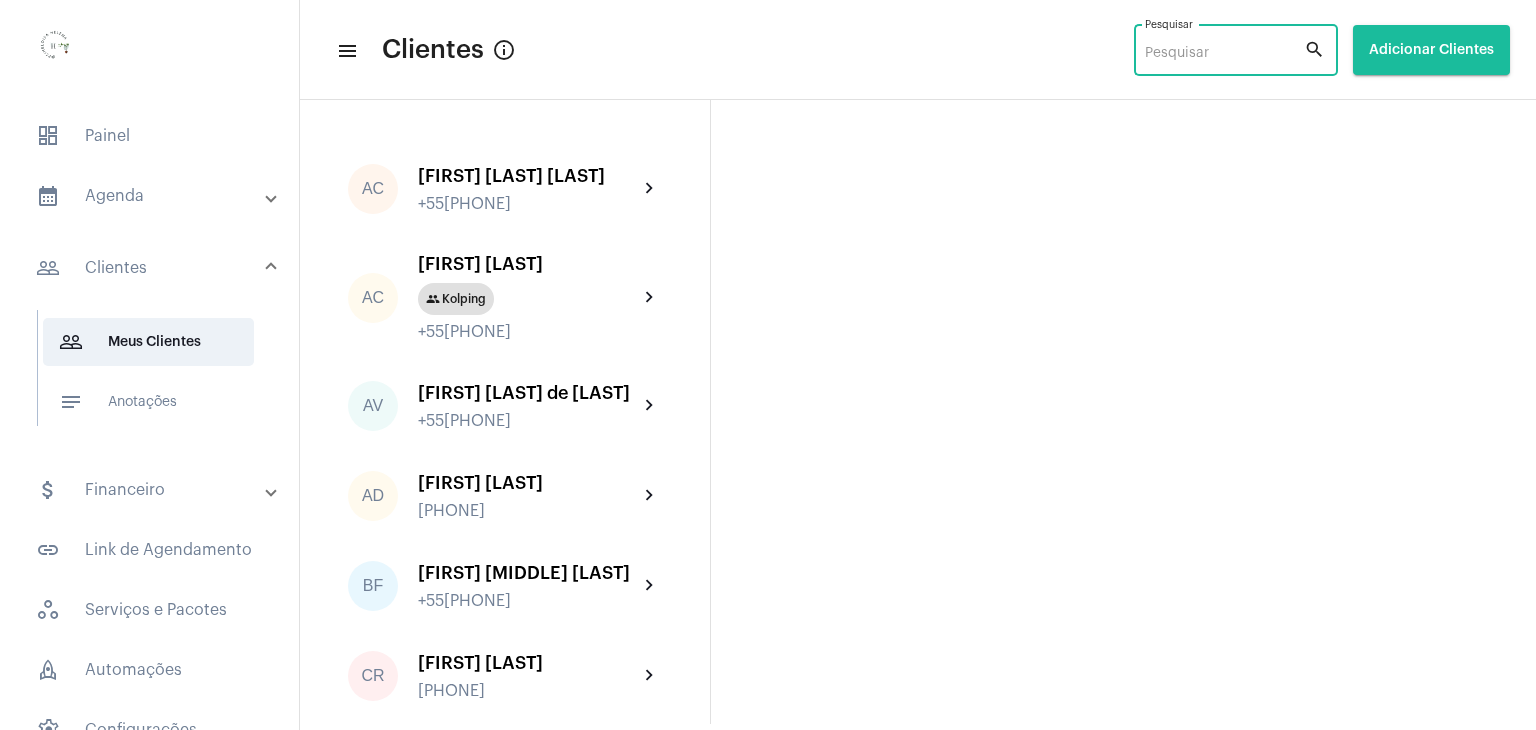click on "Pesquisar" at bounding box center (1224, 54) 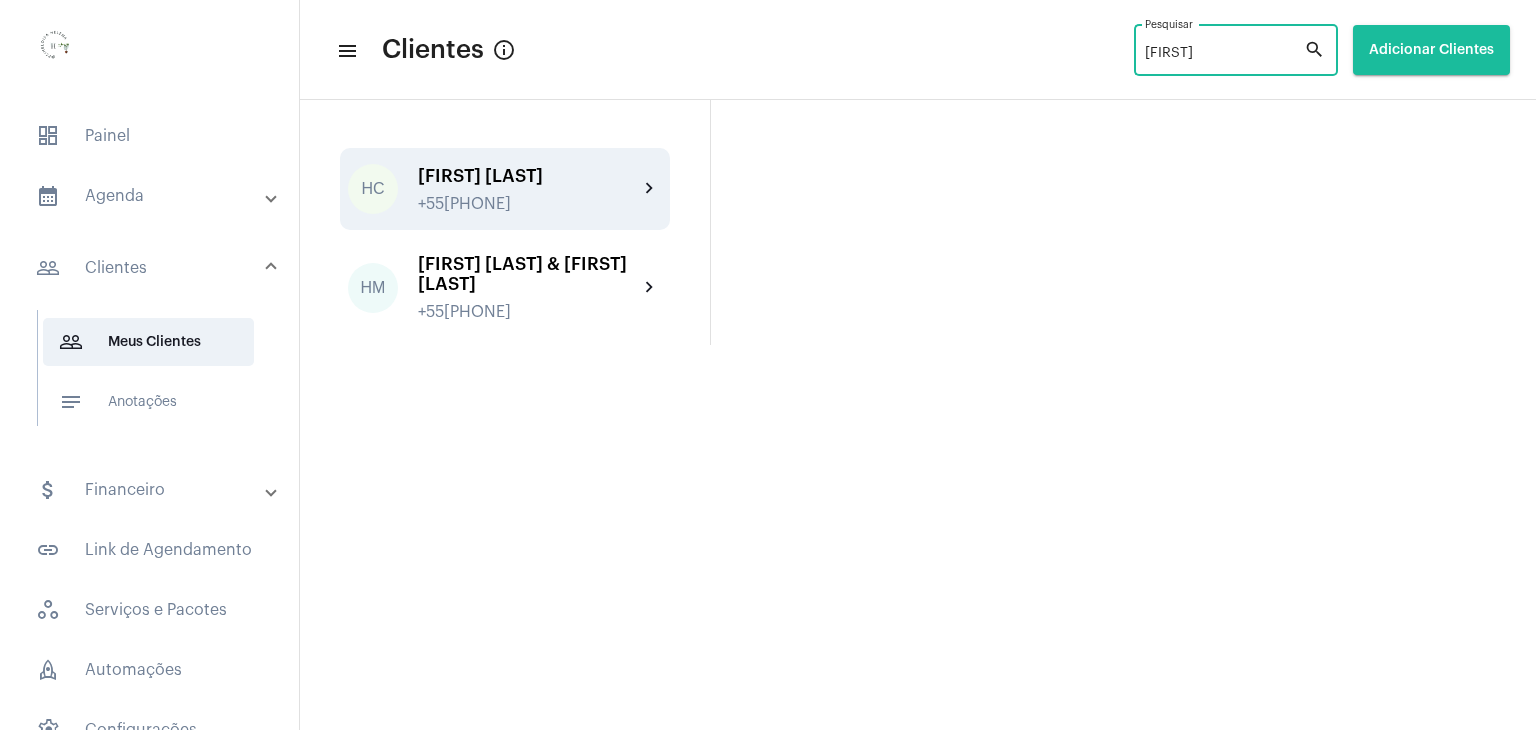 type on "[FIRST]" 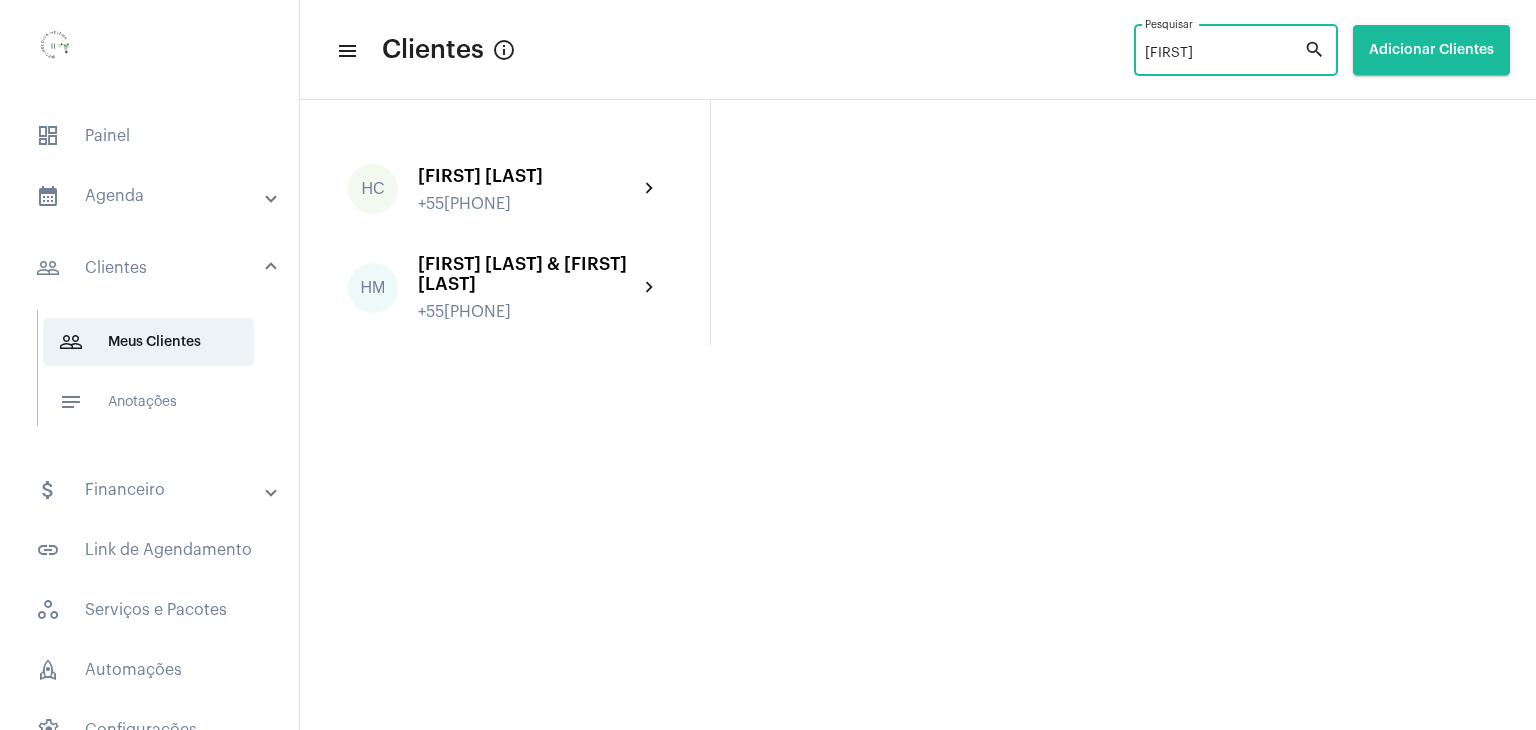 click on "+55[PHONE]" 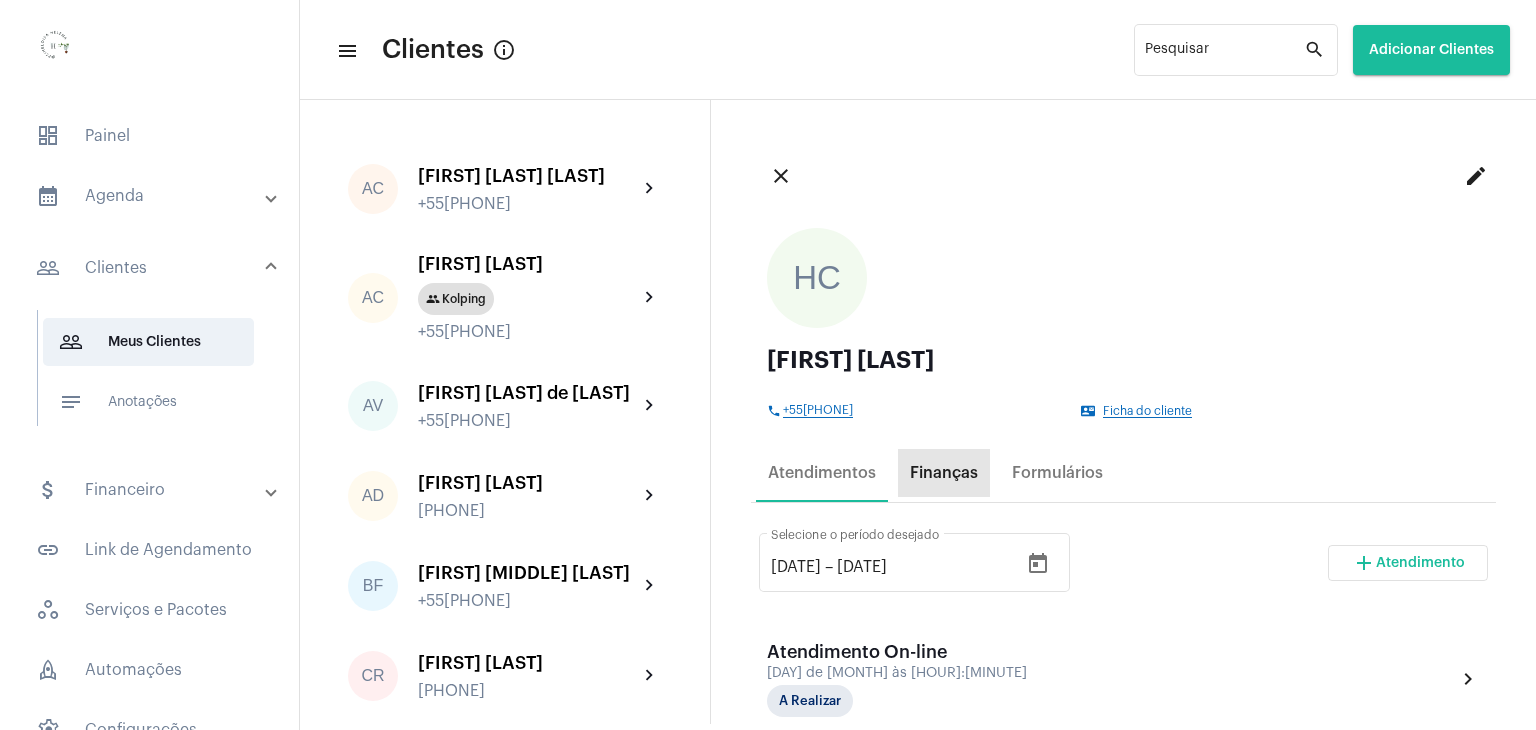 click on "Finanças" at bounding box center (944, 473) 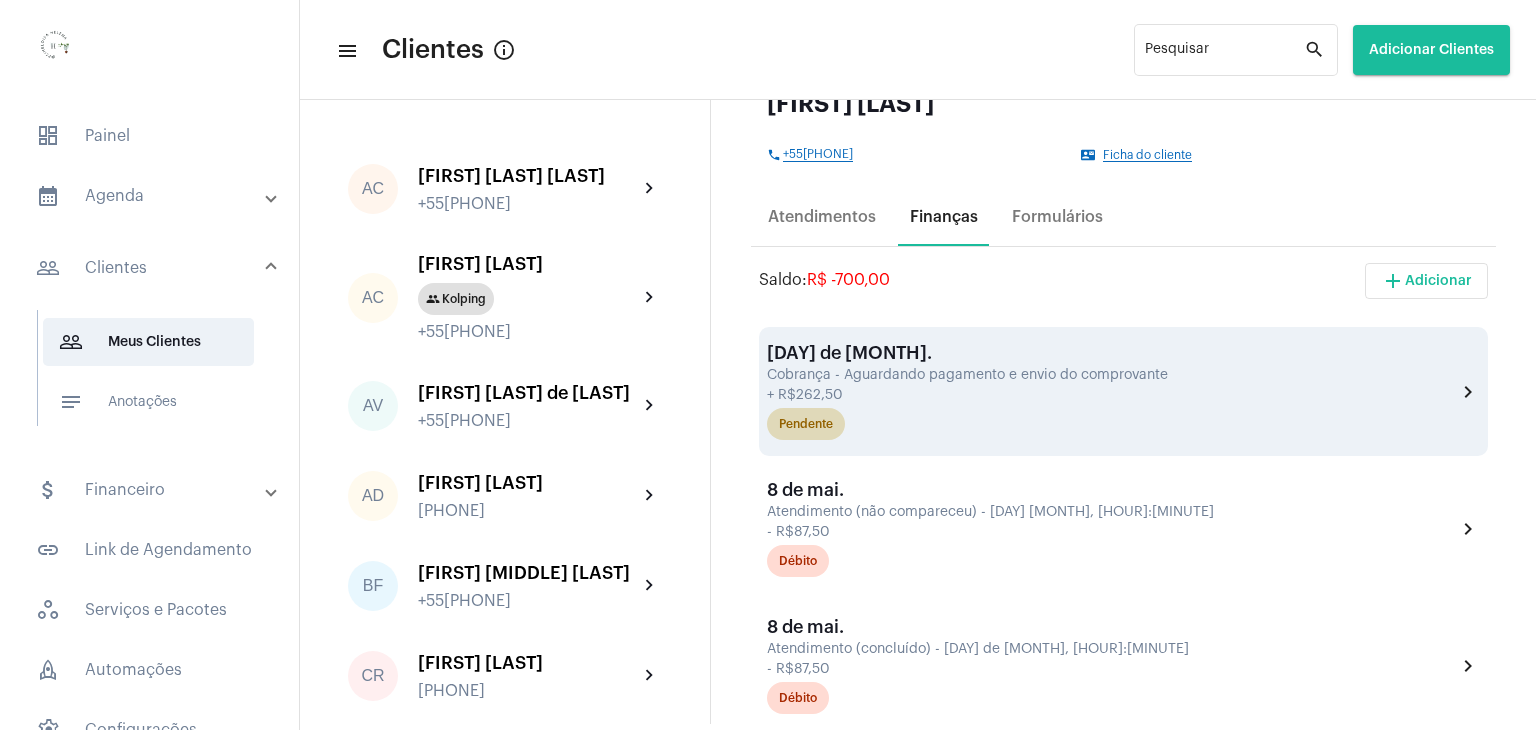 scroll, scrollTop: 0, scrollLeft: 0, axis: both 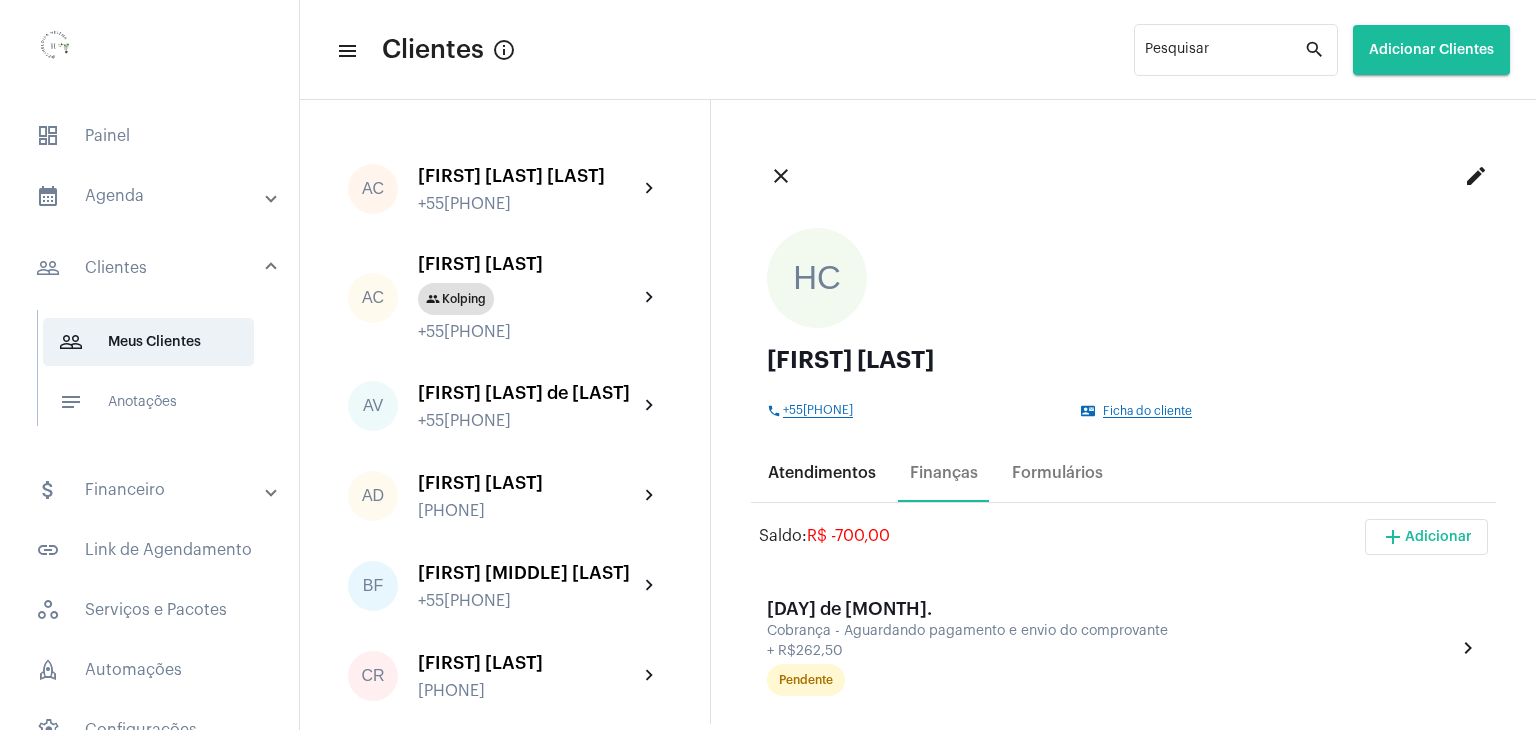 click on "Atendimentos" at bounding box center (822, 473) 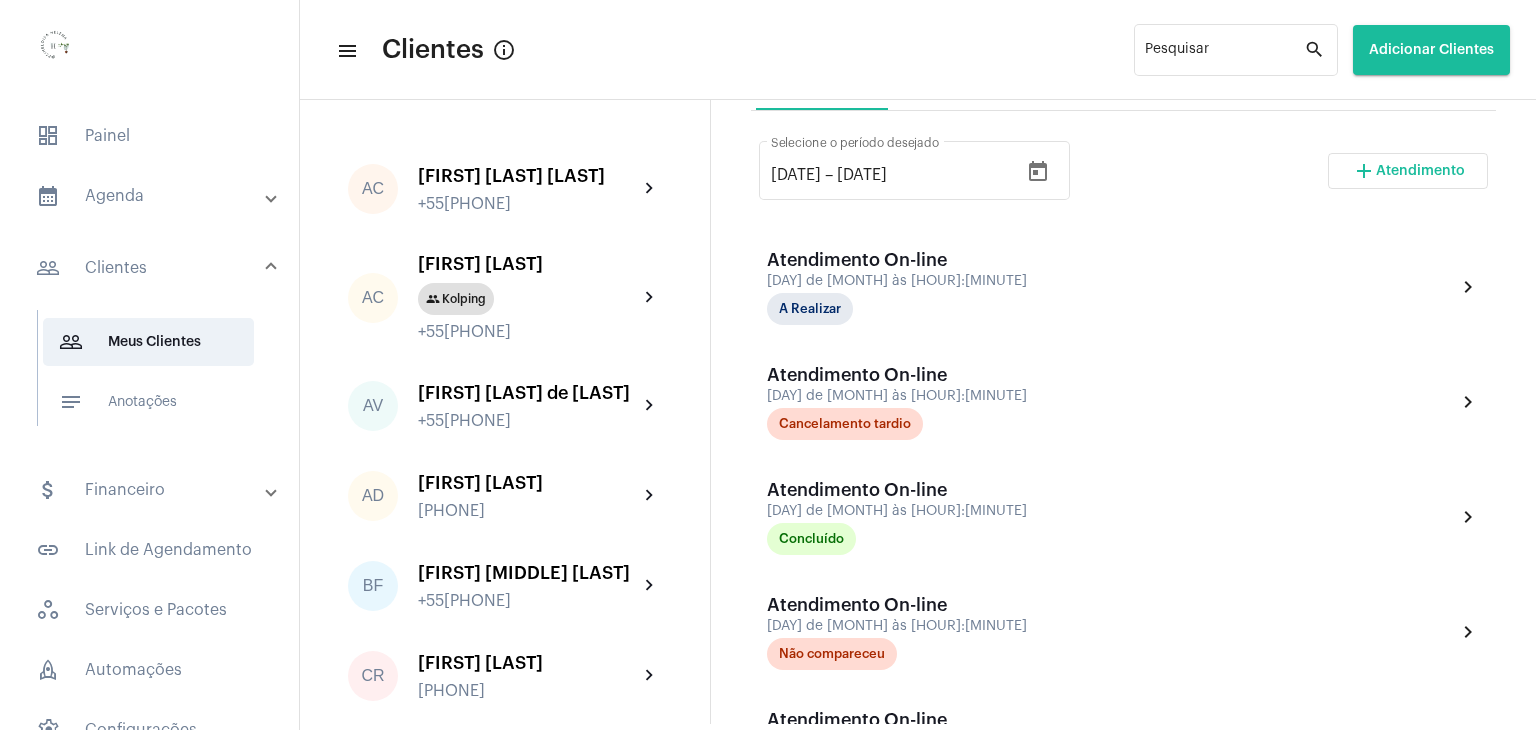 scroll, scrollTop: 400, scrollLeft: 0, axis: vertical 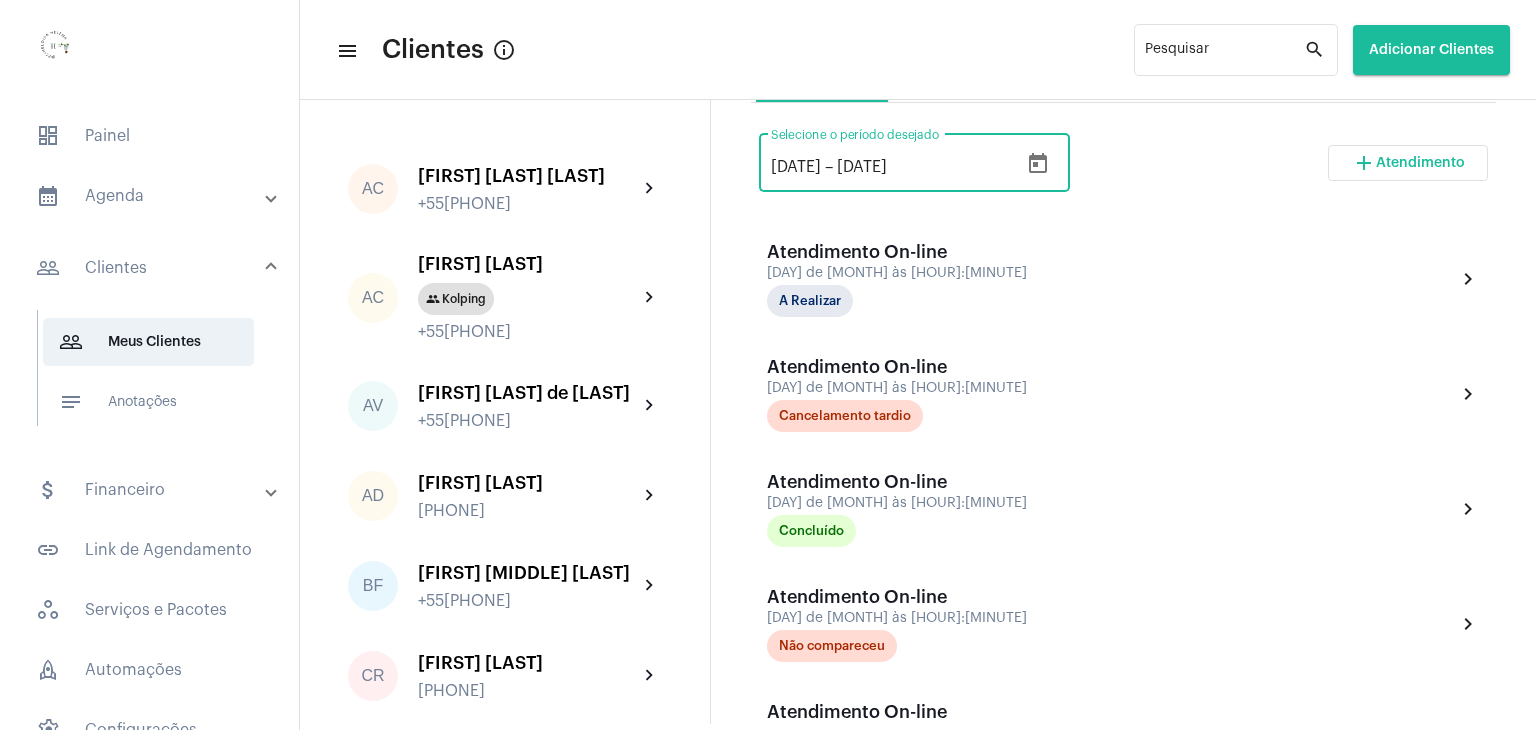 click on "[DATE]" at bounding box center [796, 167] 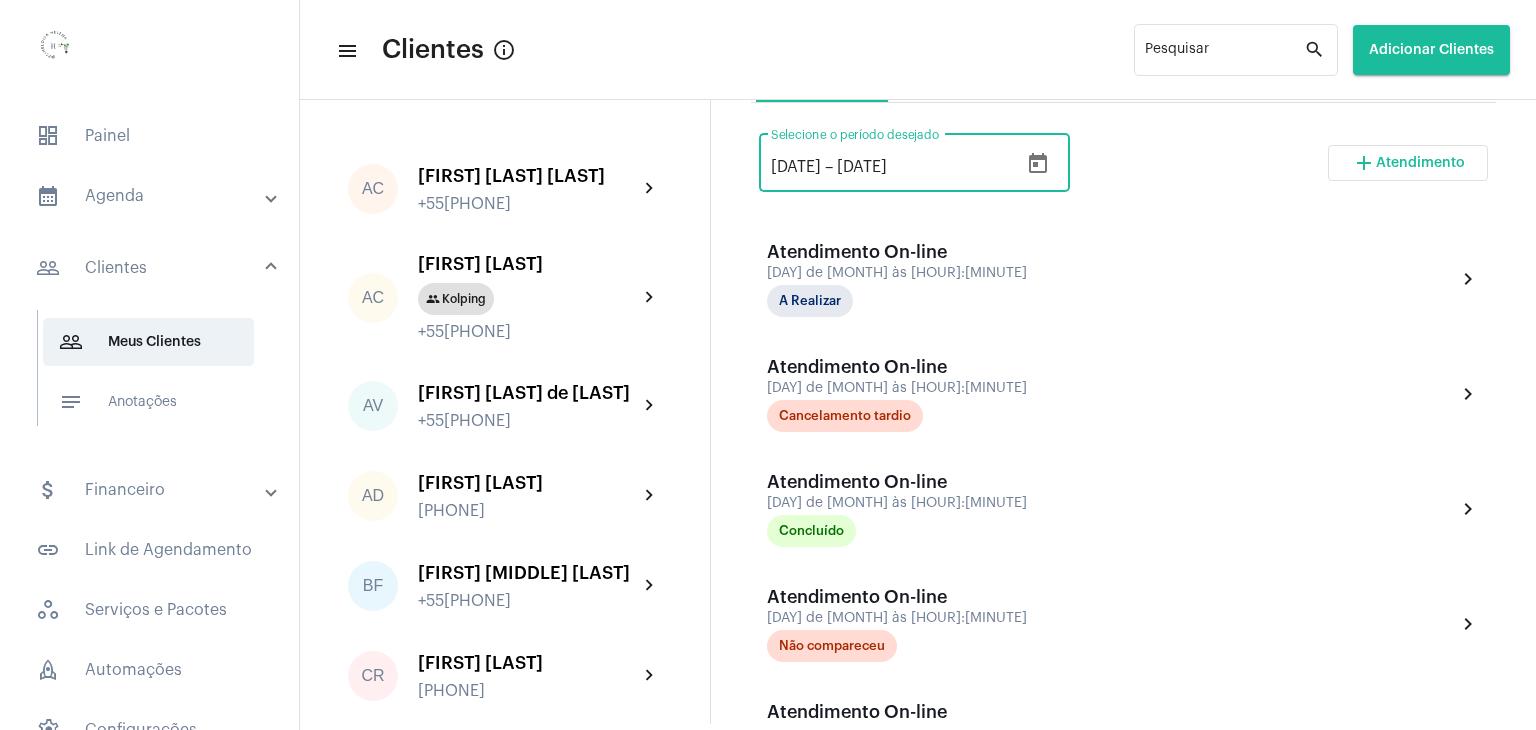 type on "[DATE]" 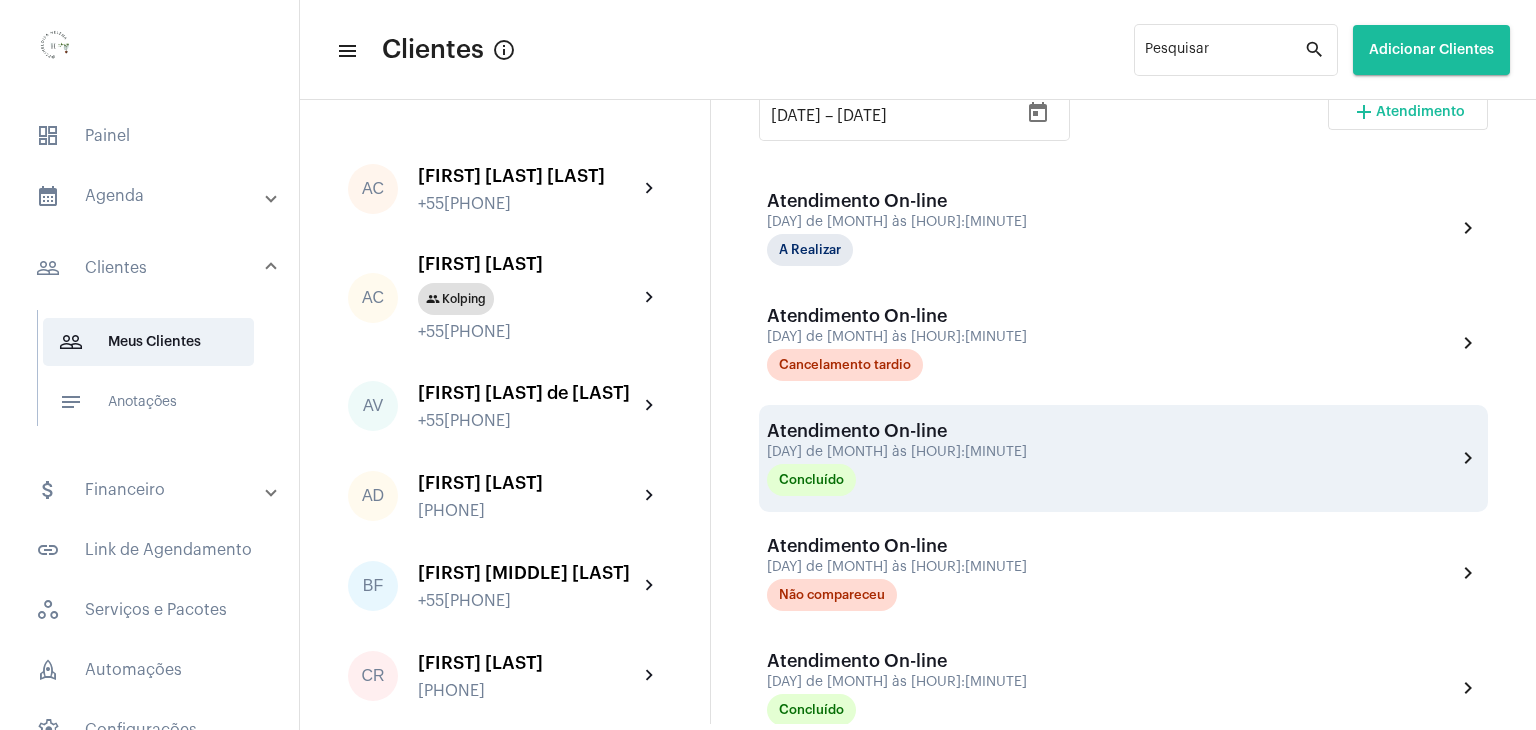 scroll, scrollTop: 417, scrollLeft: 0, axis: vertical 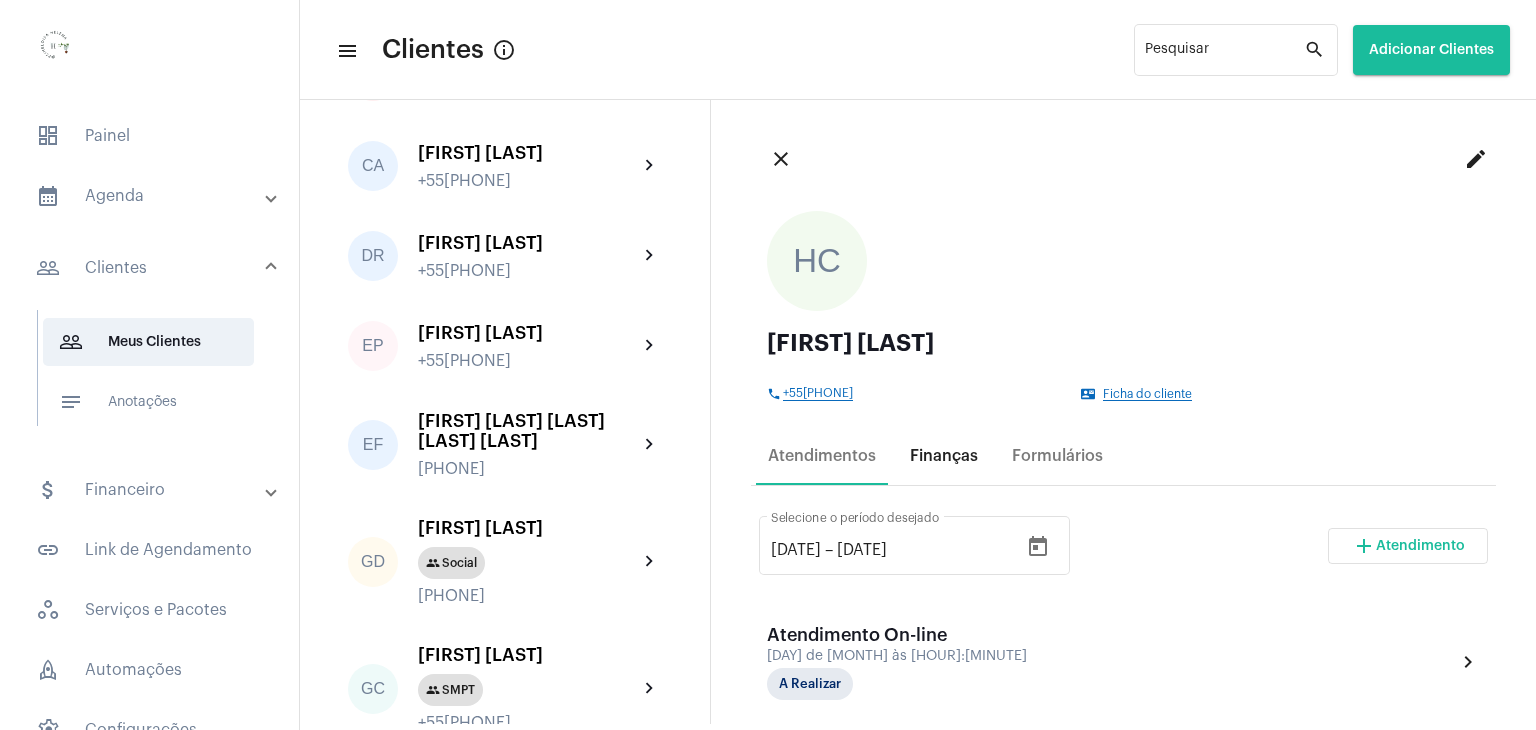 click on "Finanças" at bounding box center (944, 456) 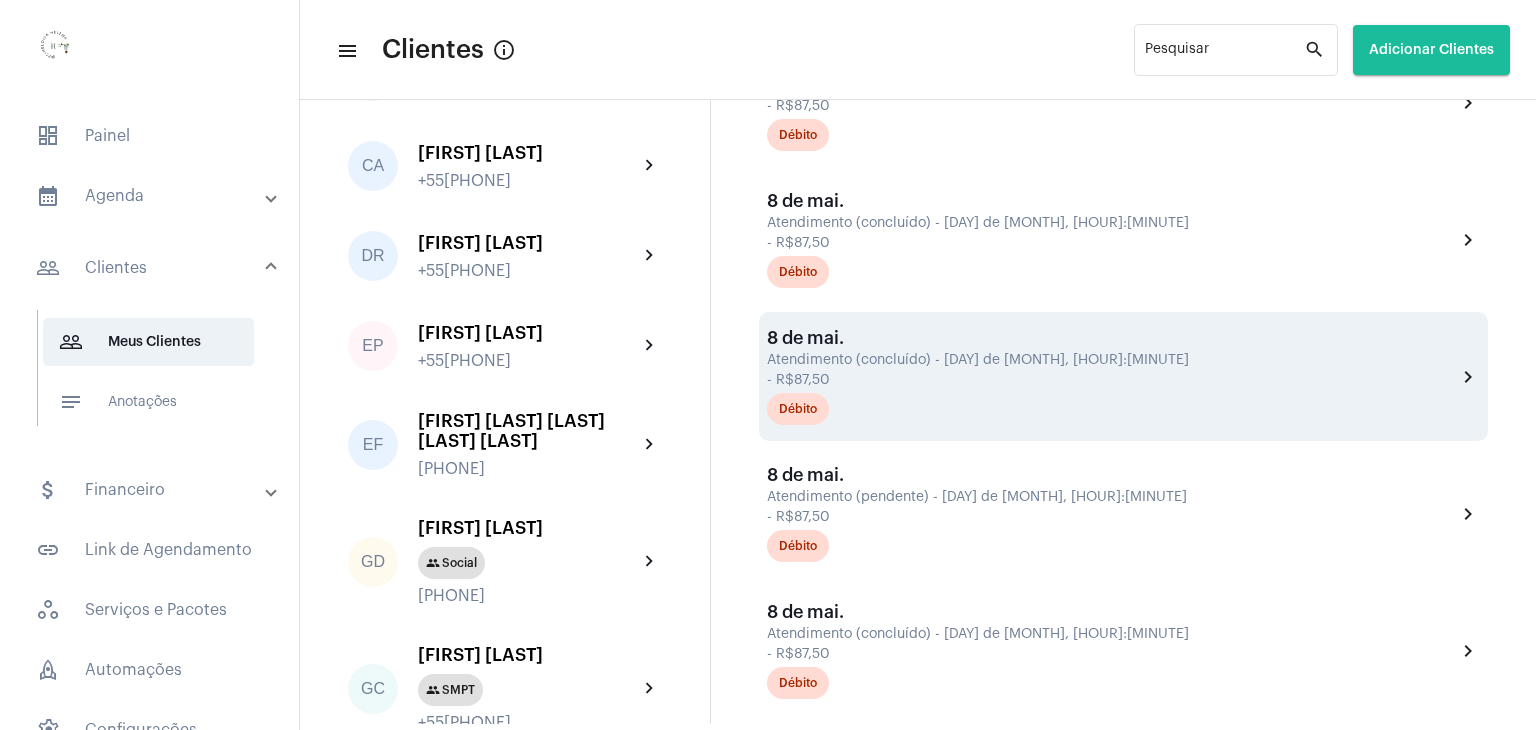 scroll, scrollTop: 1656, scrollLeft: 0, axis: vertical 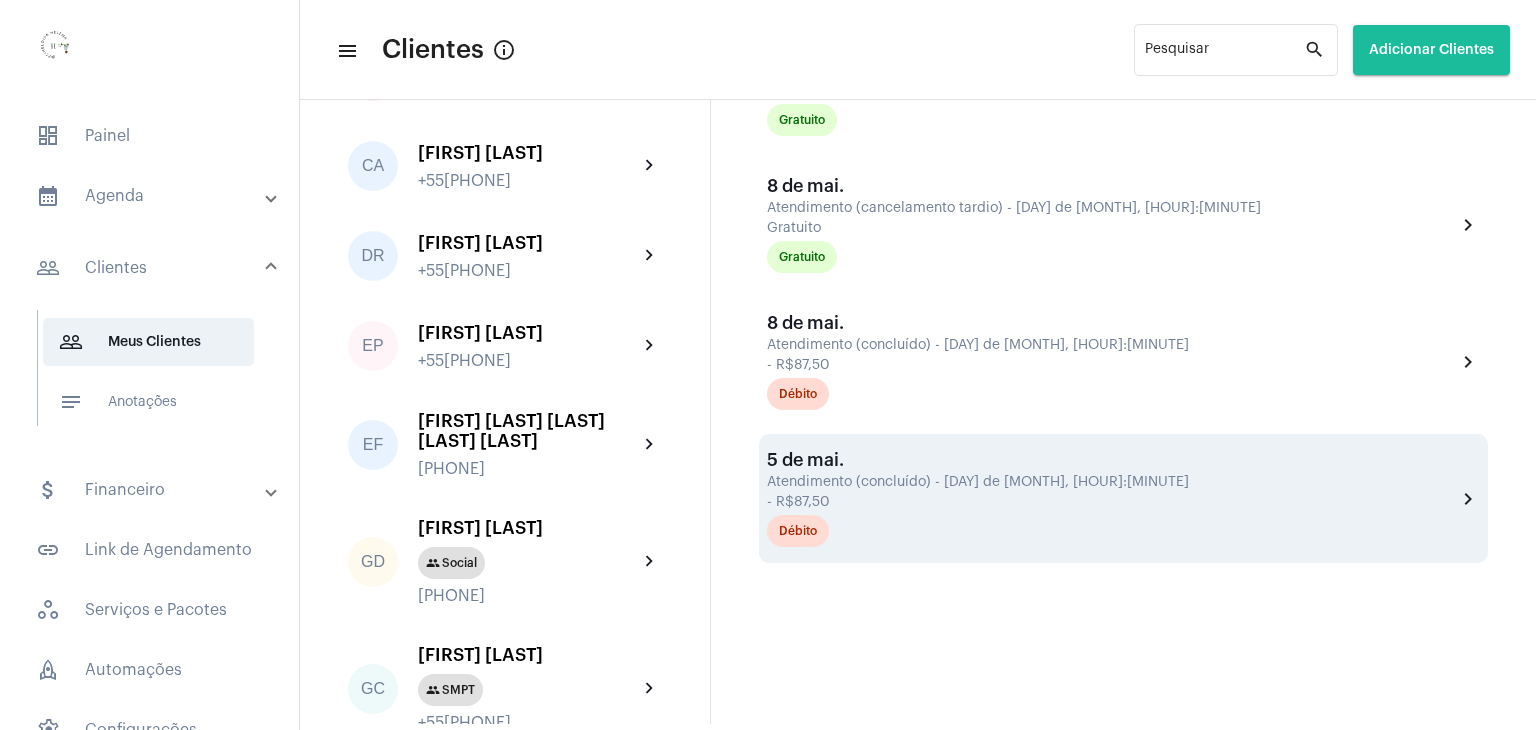 click on "Atendimento (concluído) - [DAY] de [MONTH], [HOUR]:[MINUTE]" at bounding box center (1109, 482) 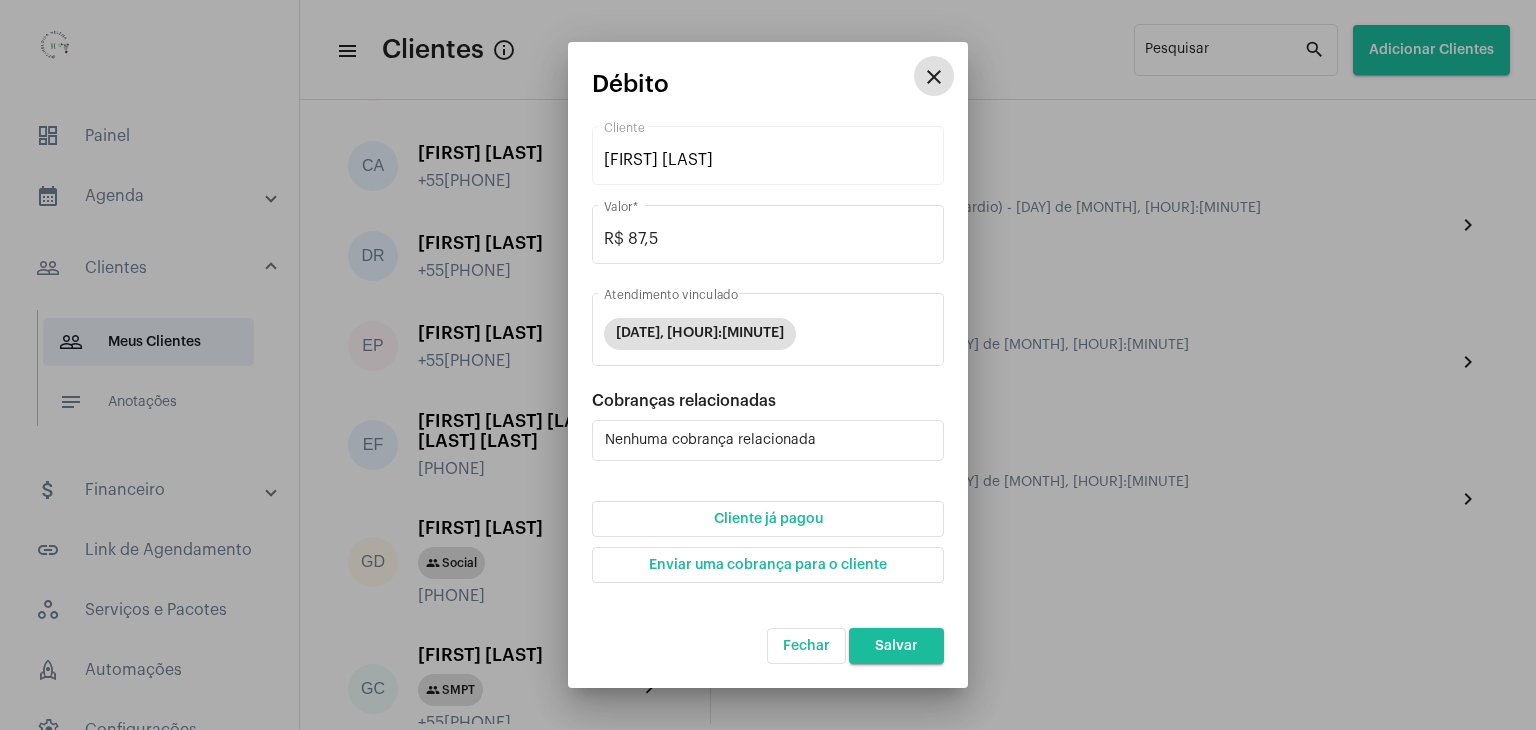 click at bounding box center [768, 365] 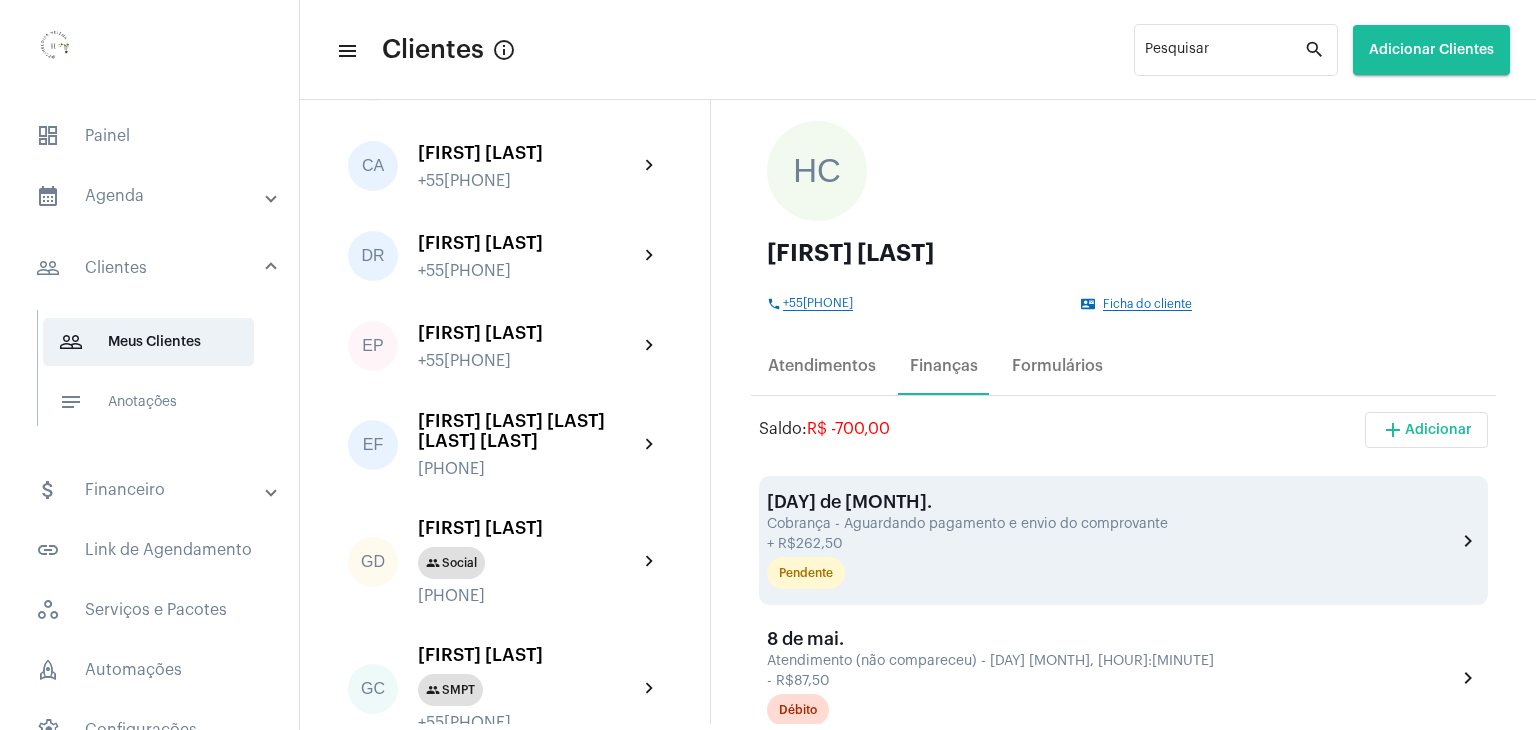scroll, scrollTop: 300, scrollLeft: 0, axis: vertical 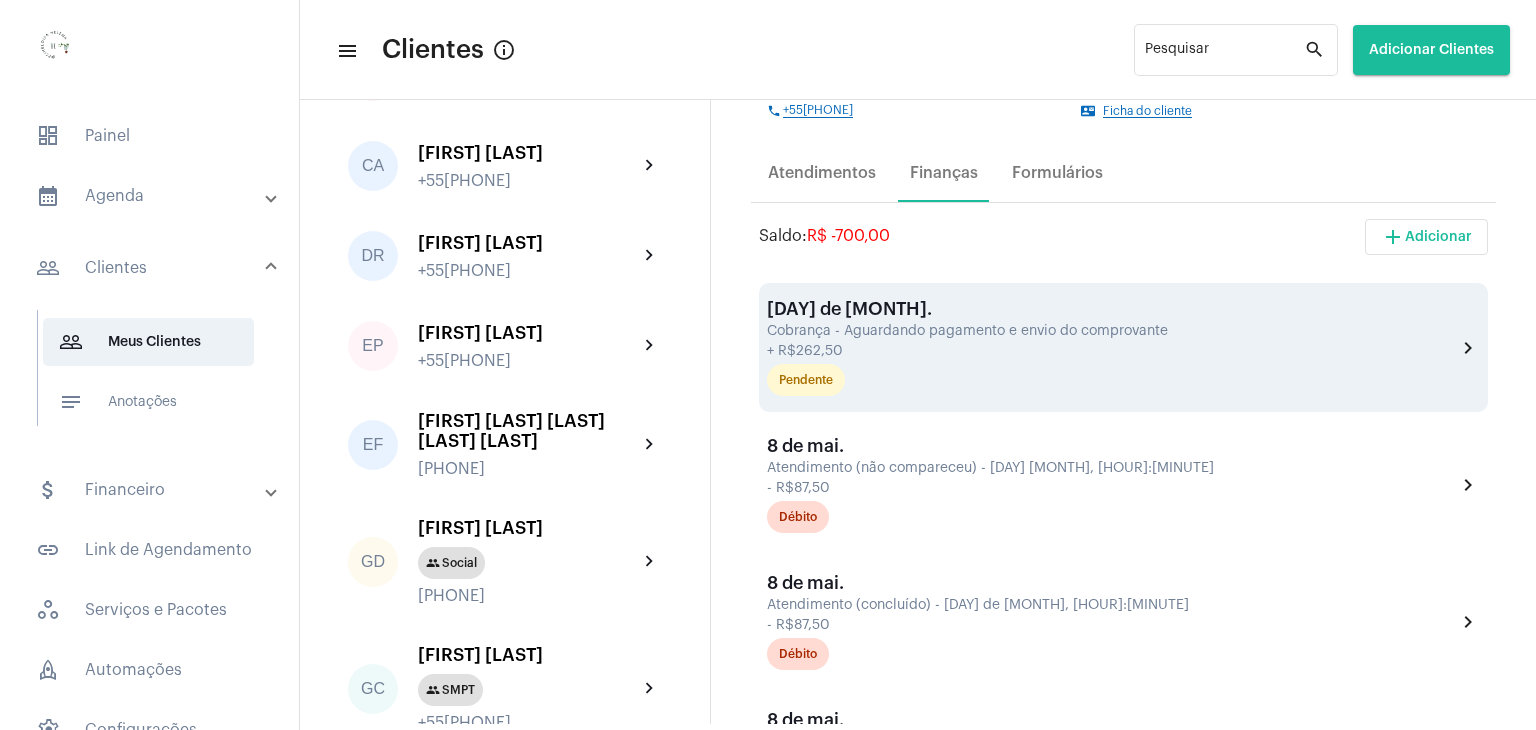 click on "Cobrança - Aguardando pagamento e envio do comprovante" at bounding box center (1109, 331) 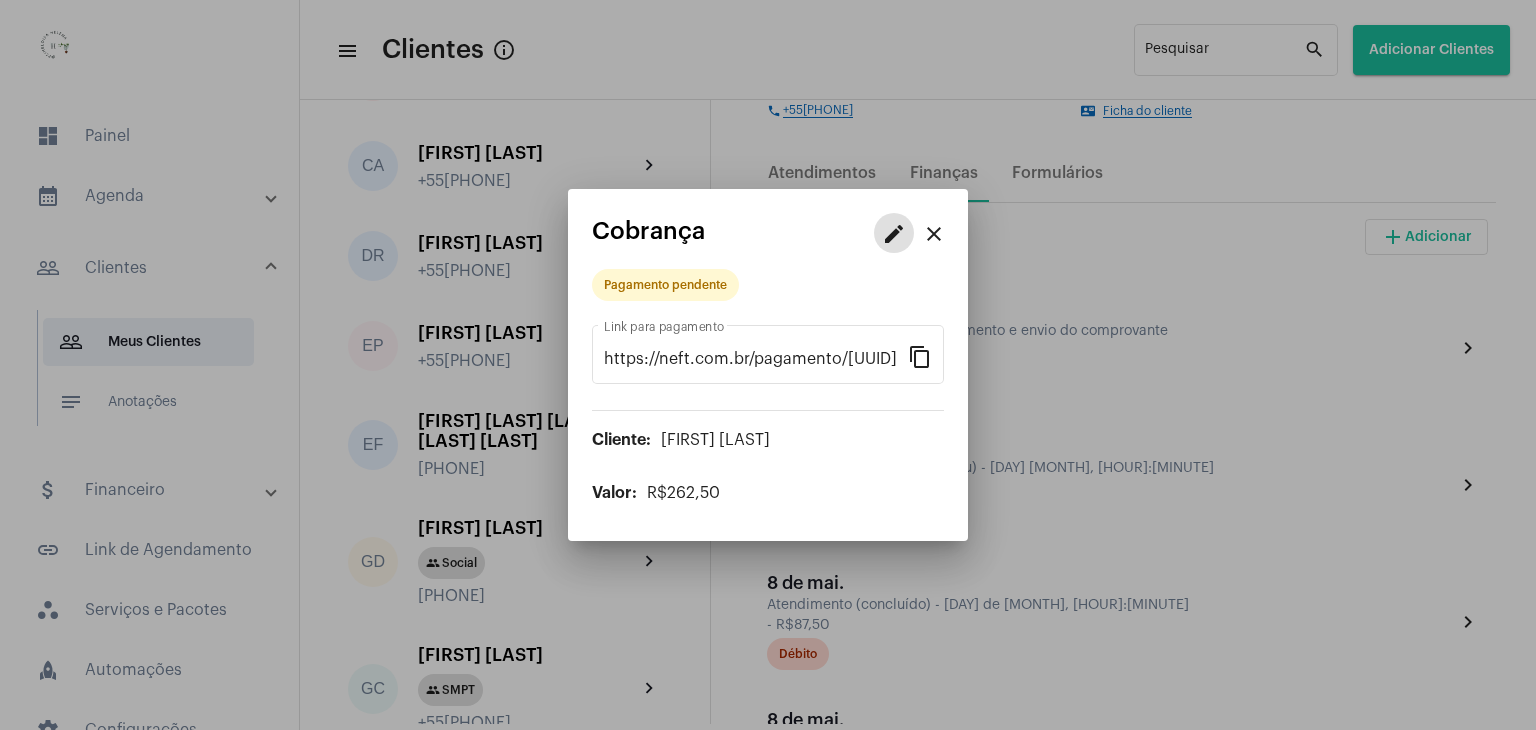 click on "edit" at bounding box center (894, 234) 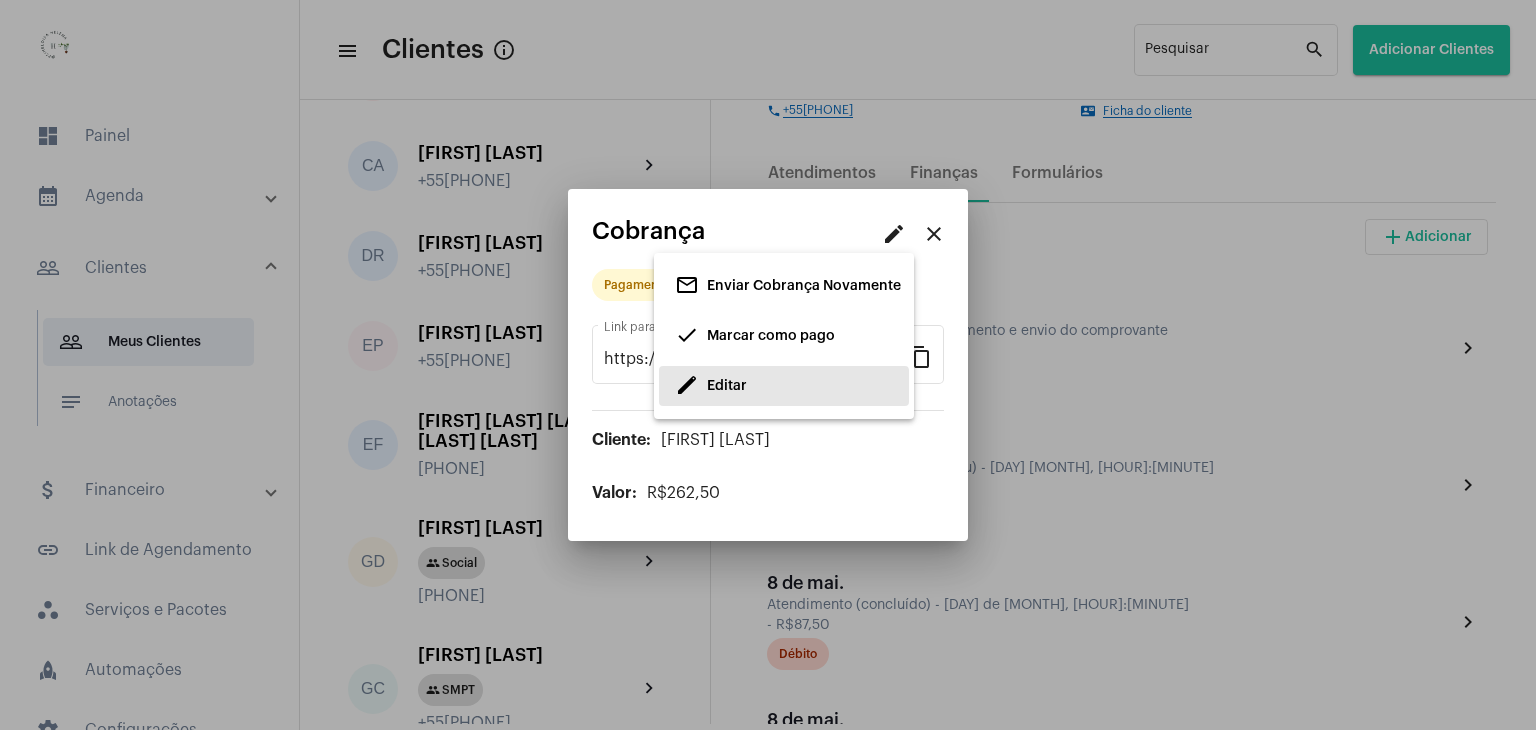 click on "Editar" at bounding box center [727, 387] 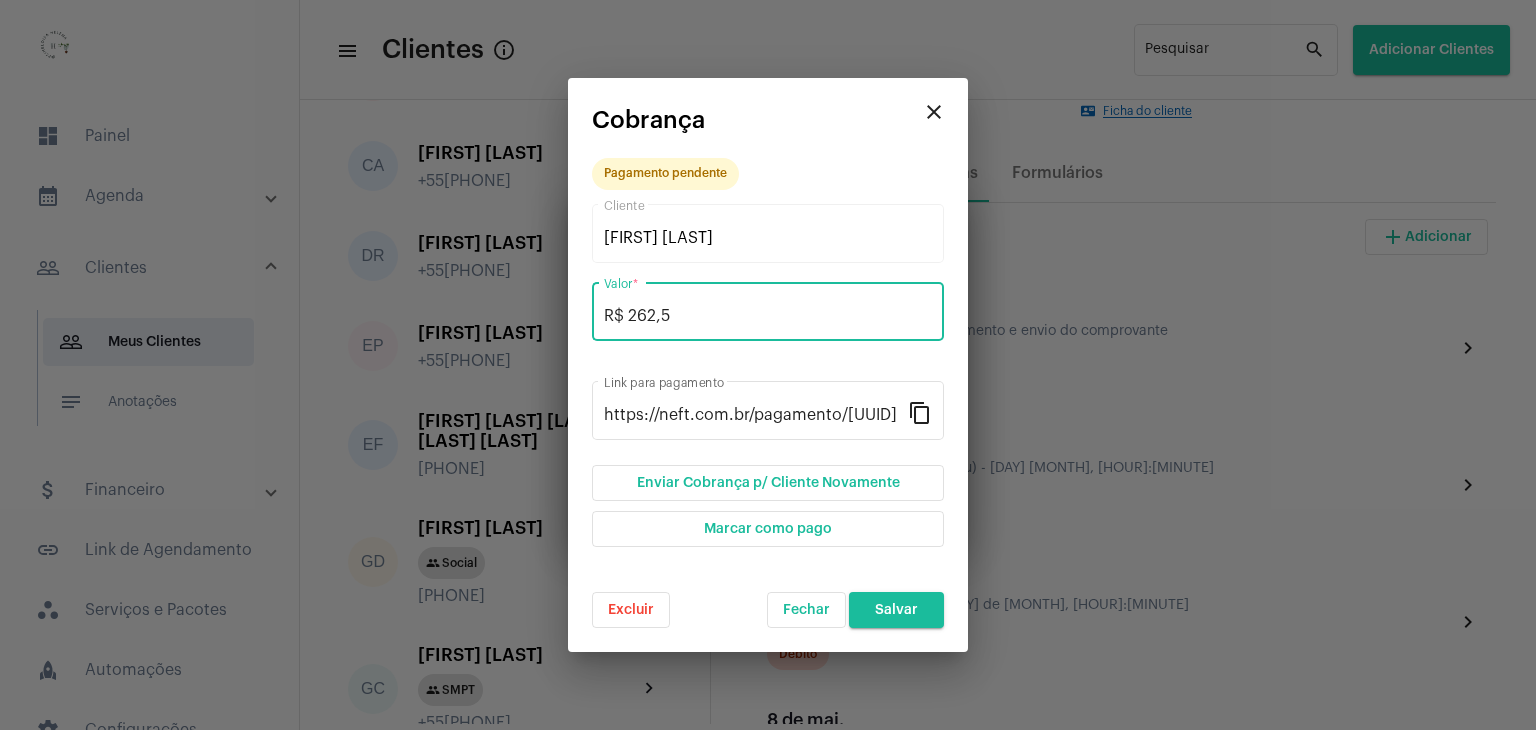 drag, startPoint x: 700, startPoint y: 309, endPoint x: 630, endPoint y: 317, distance: 70.45566 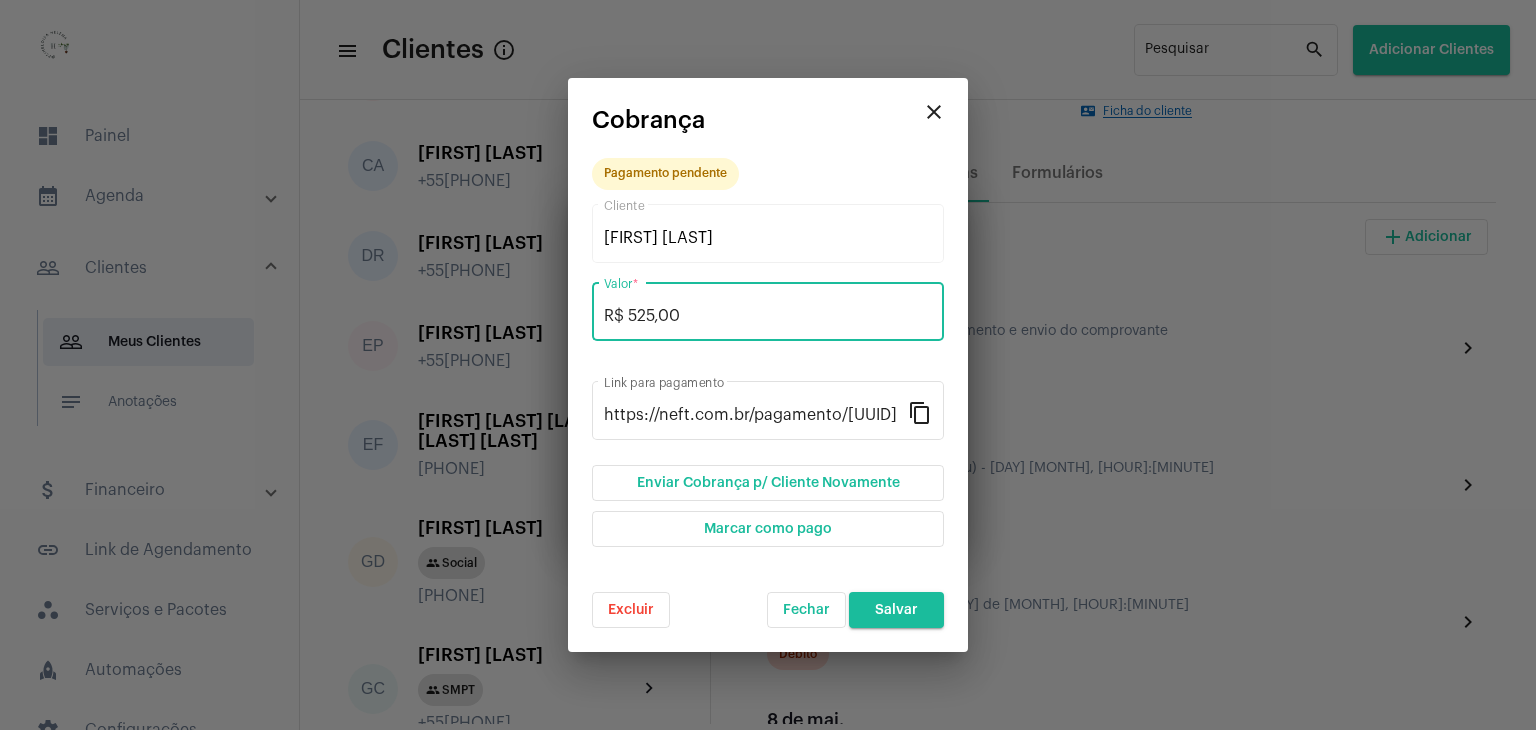 type on "R$ 525,00" 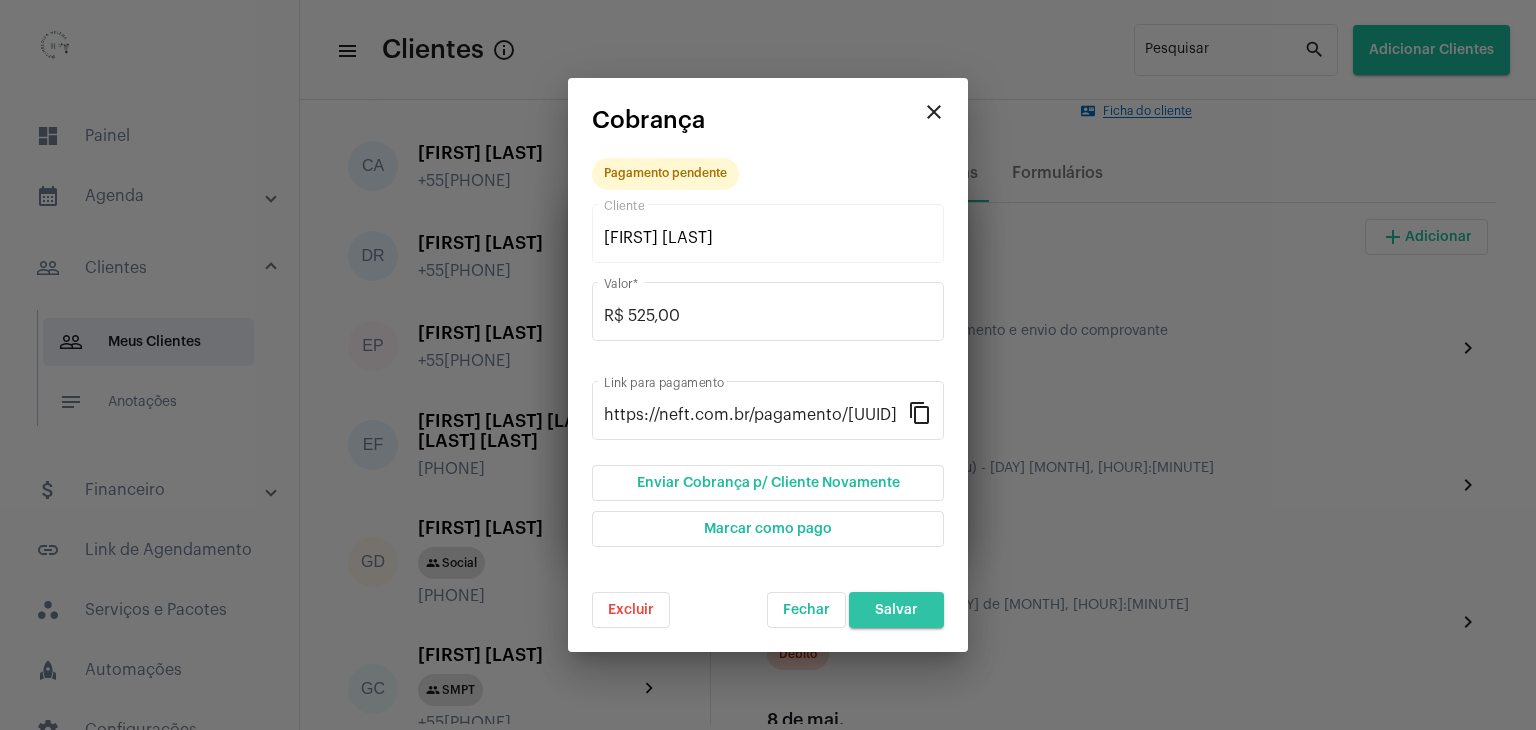 click on "Salvar" at bounding box center [896, 610] 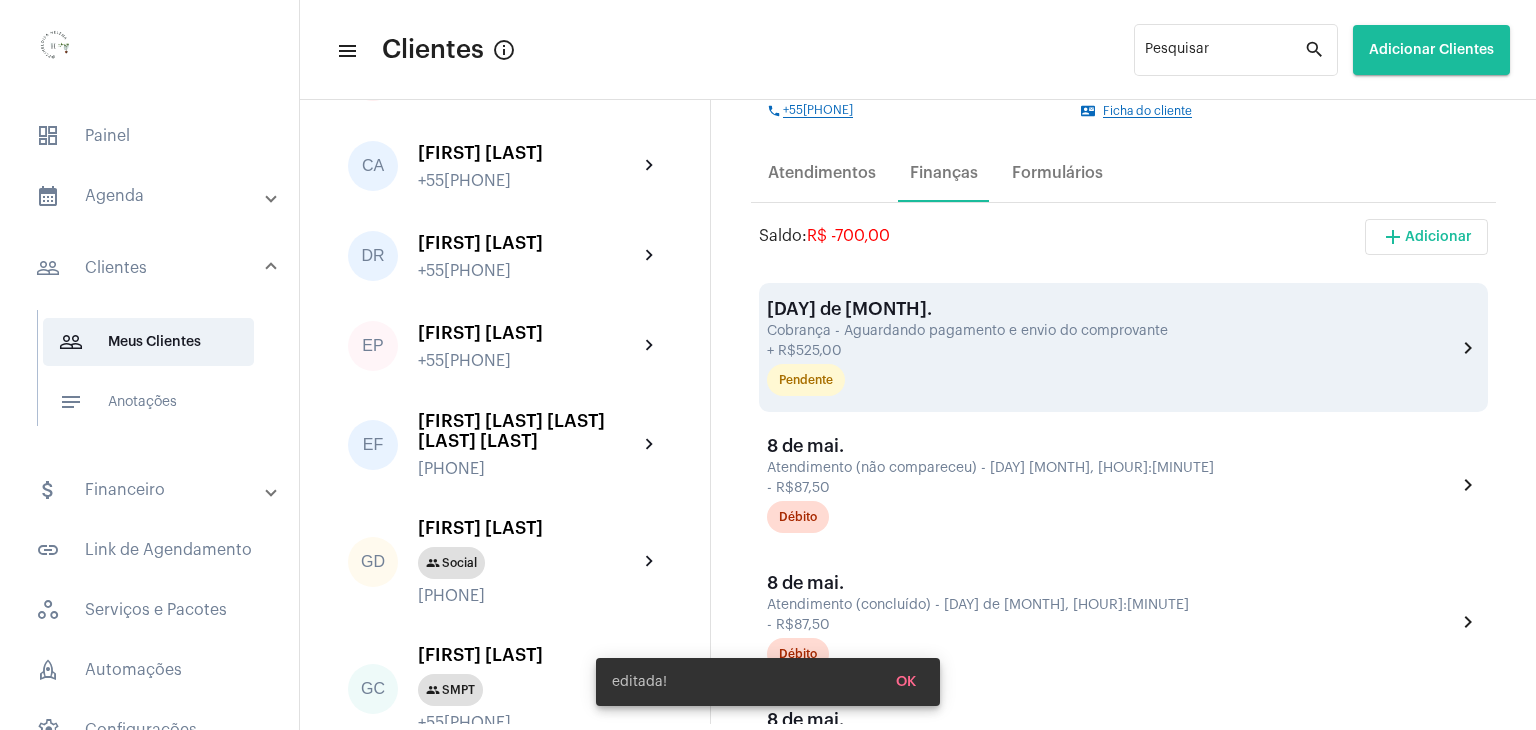 click on "Cobrança - Aguardando pagamento e envio do comprovante" at bounding box center (1109, 331) 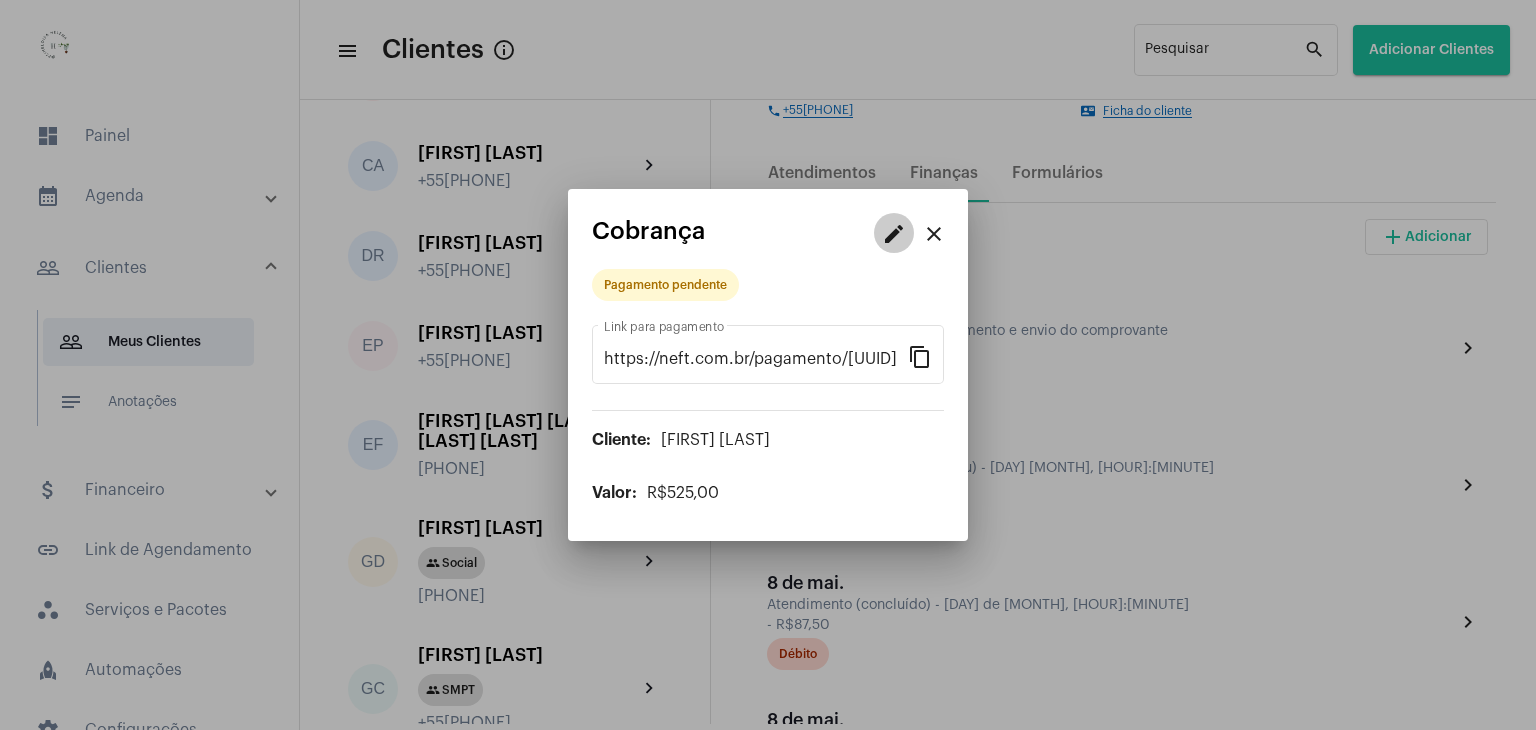 click on "edit" at bounding box center [894, 234] 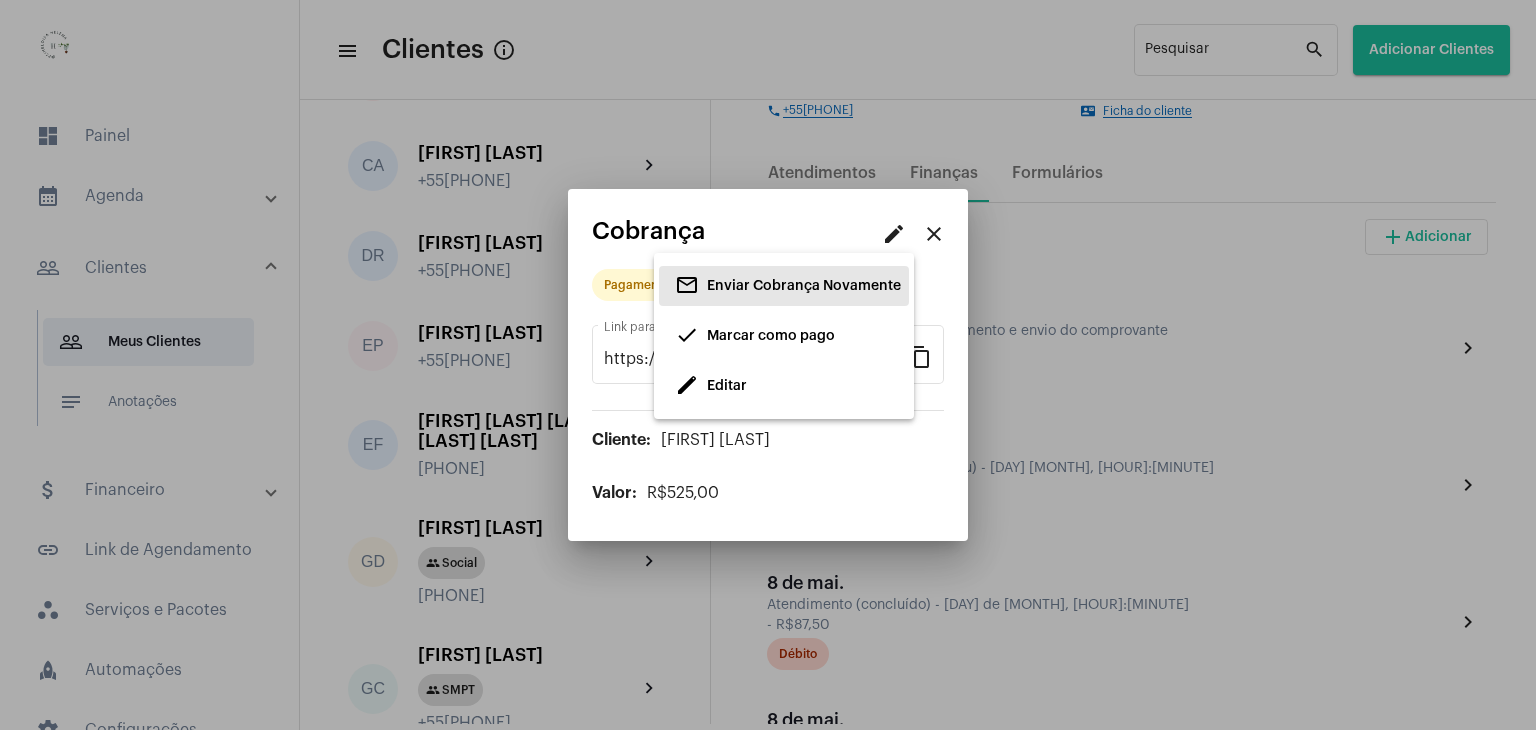 click on "Enviar Cobrança Novamente" at bounding box center (804, 287) 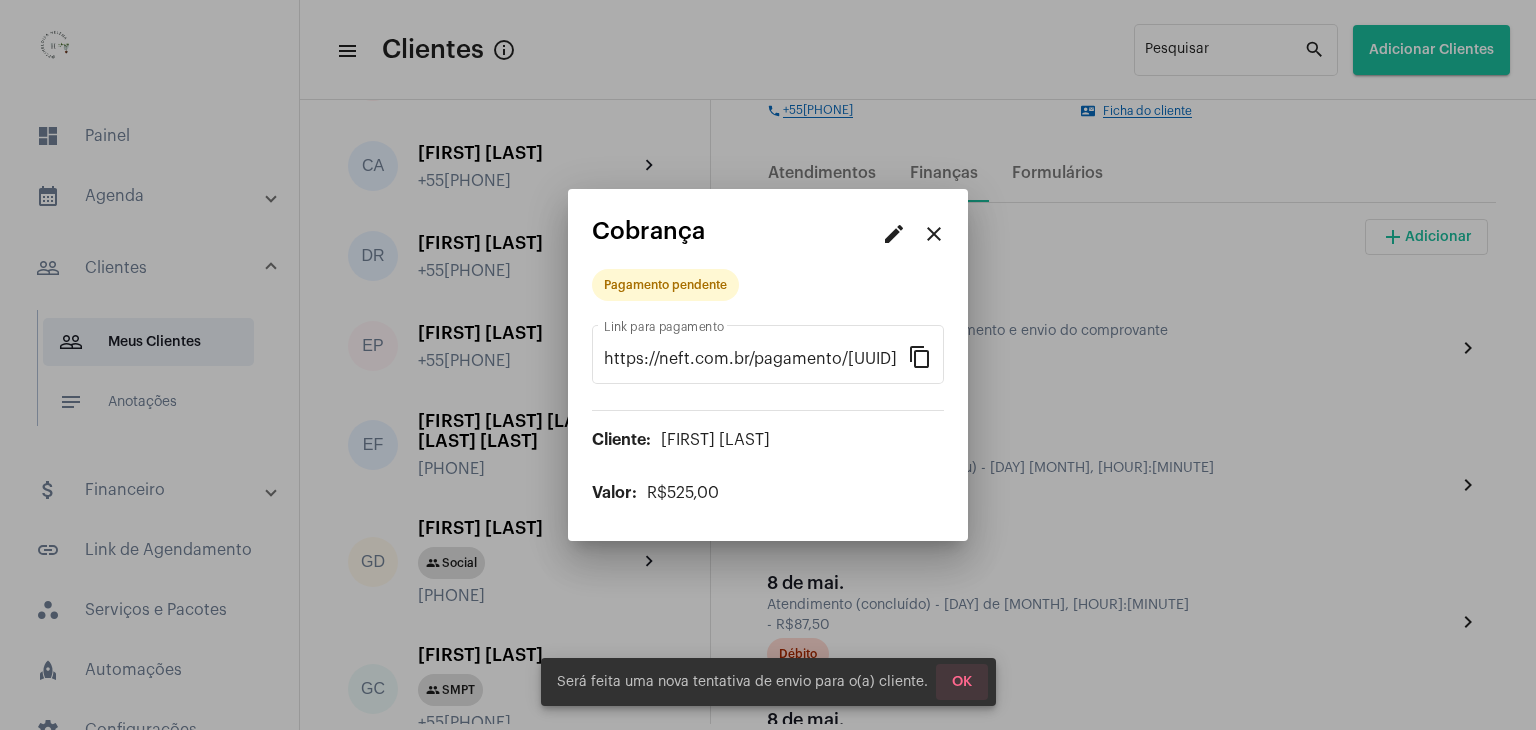 click on "OK" at bounding box center [962, 682] 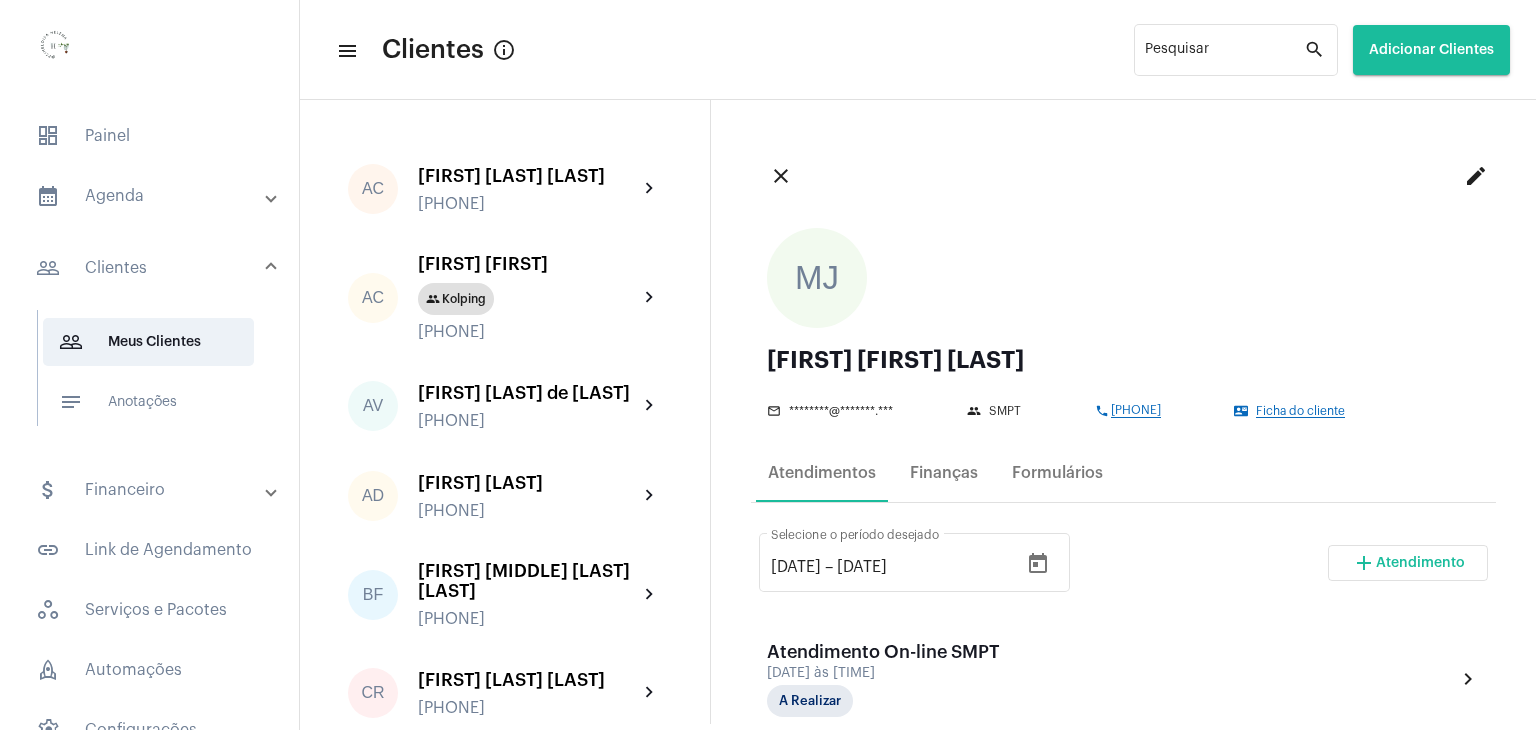 scroll, scrollTop: 0, scrollLeft: 0, axis: both 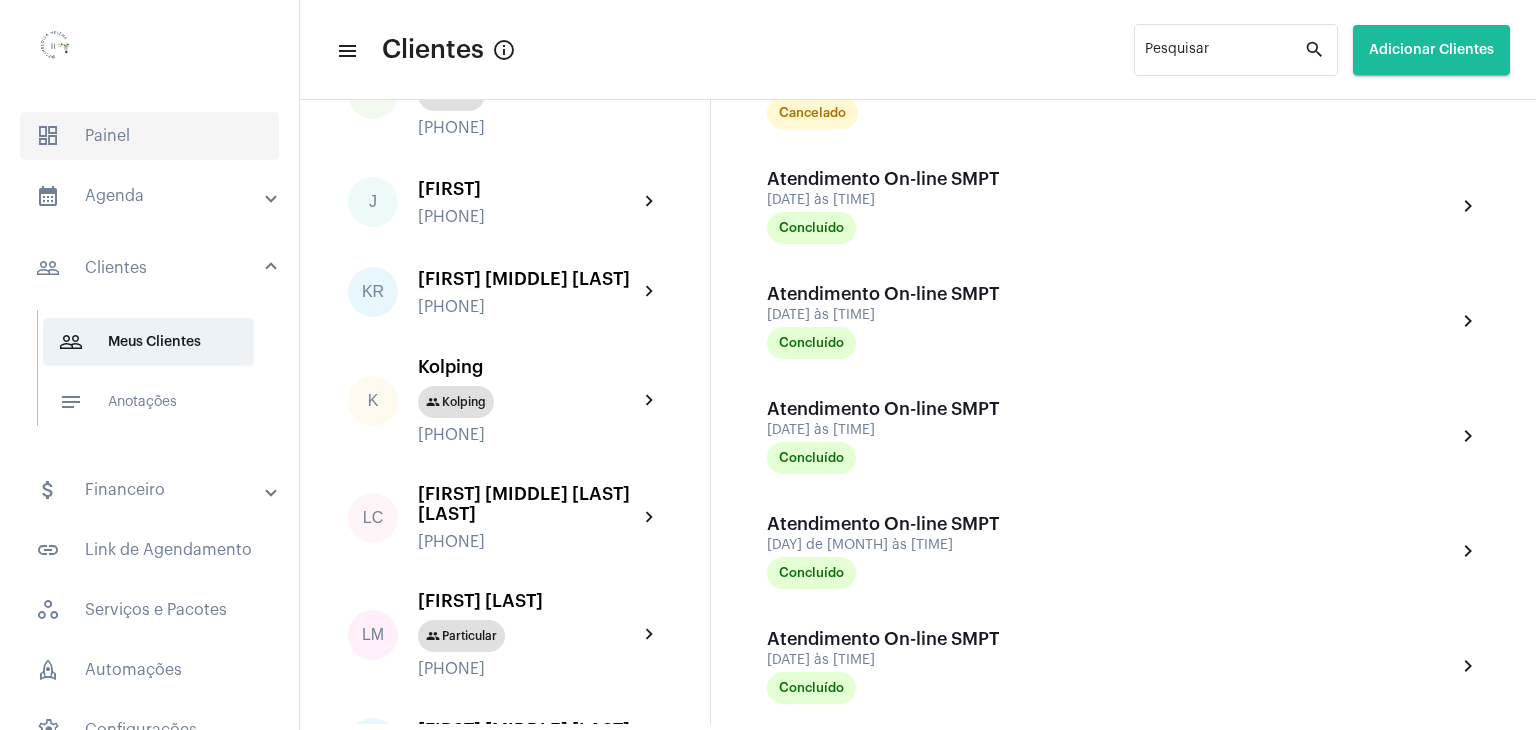 click on "dashboard   Painel" 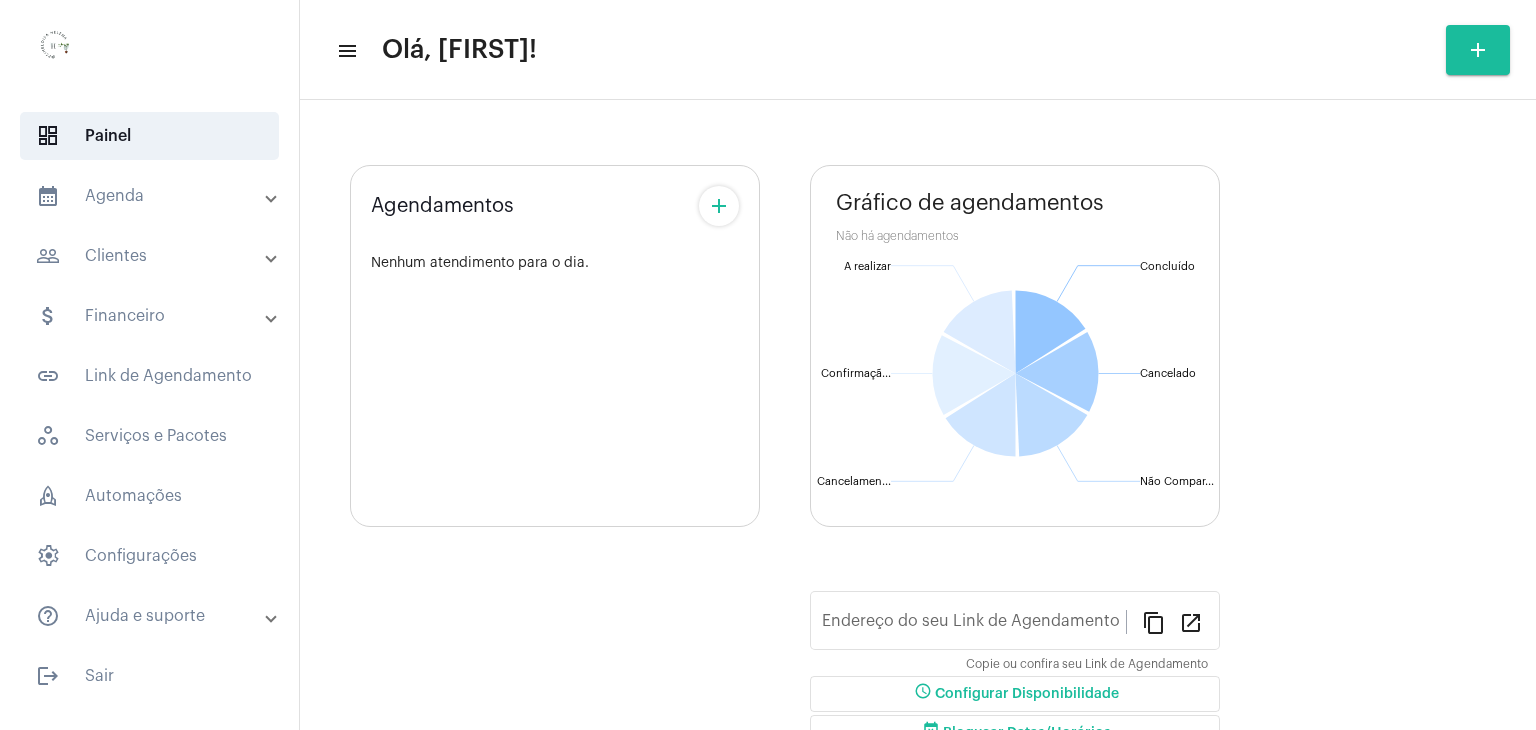 type on "https://neft.com.br/[FIRST]-[FIRST]-[LAST]" 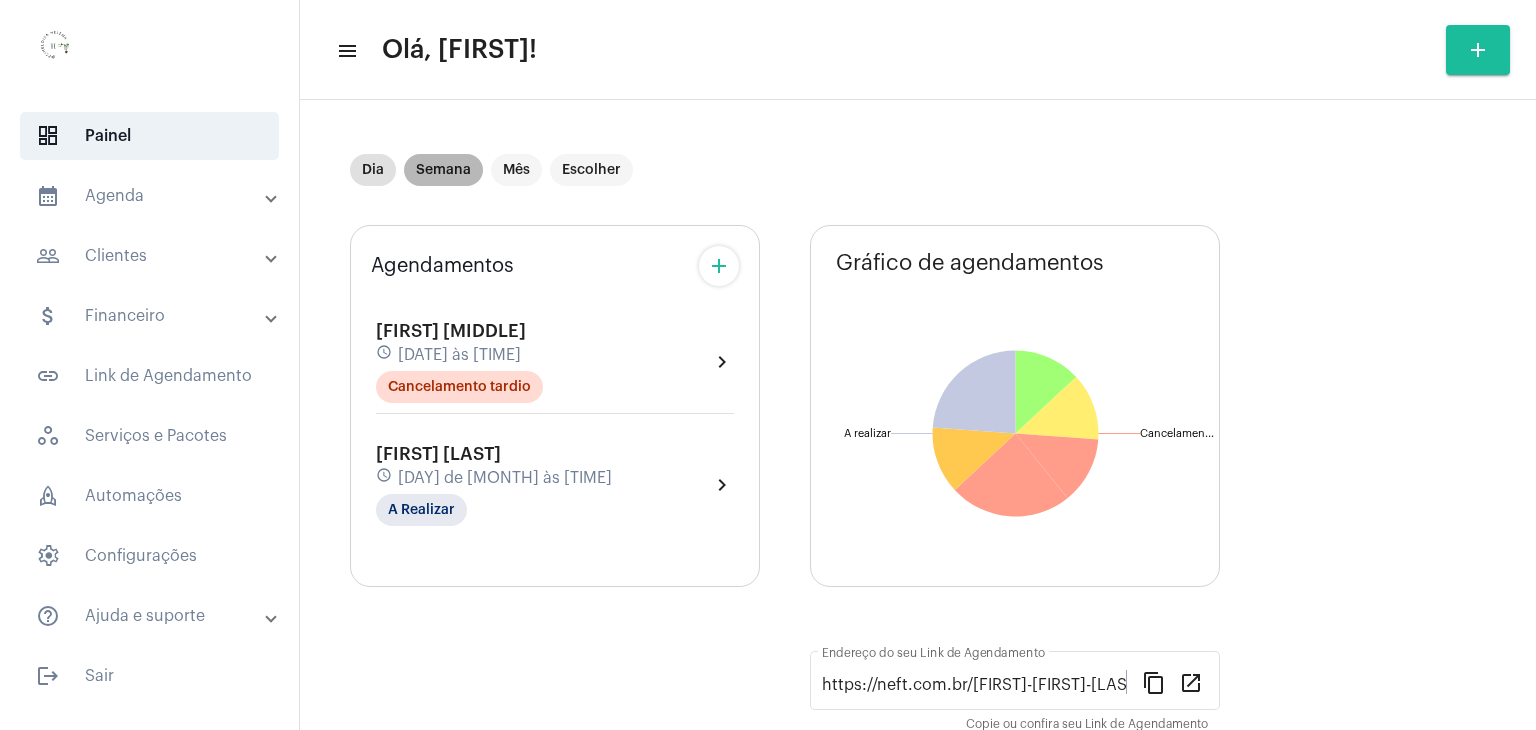 click on "Semana" at bounding box center (443, 170) 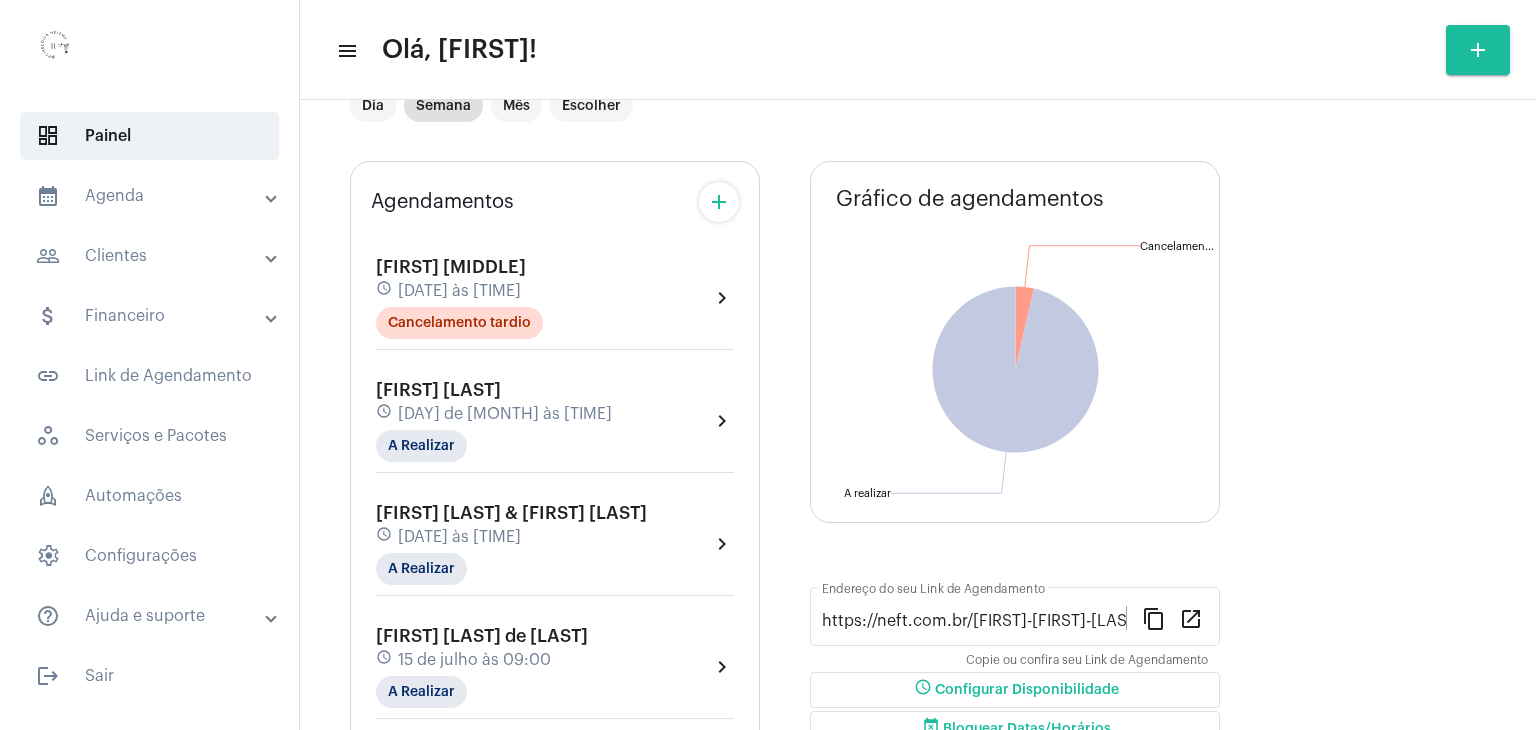 scroll, scrollTop: 200, scrollLeft: 0, axis: vertical 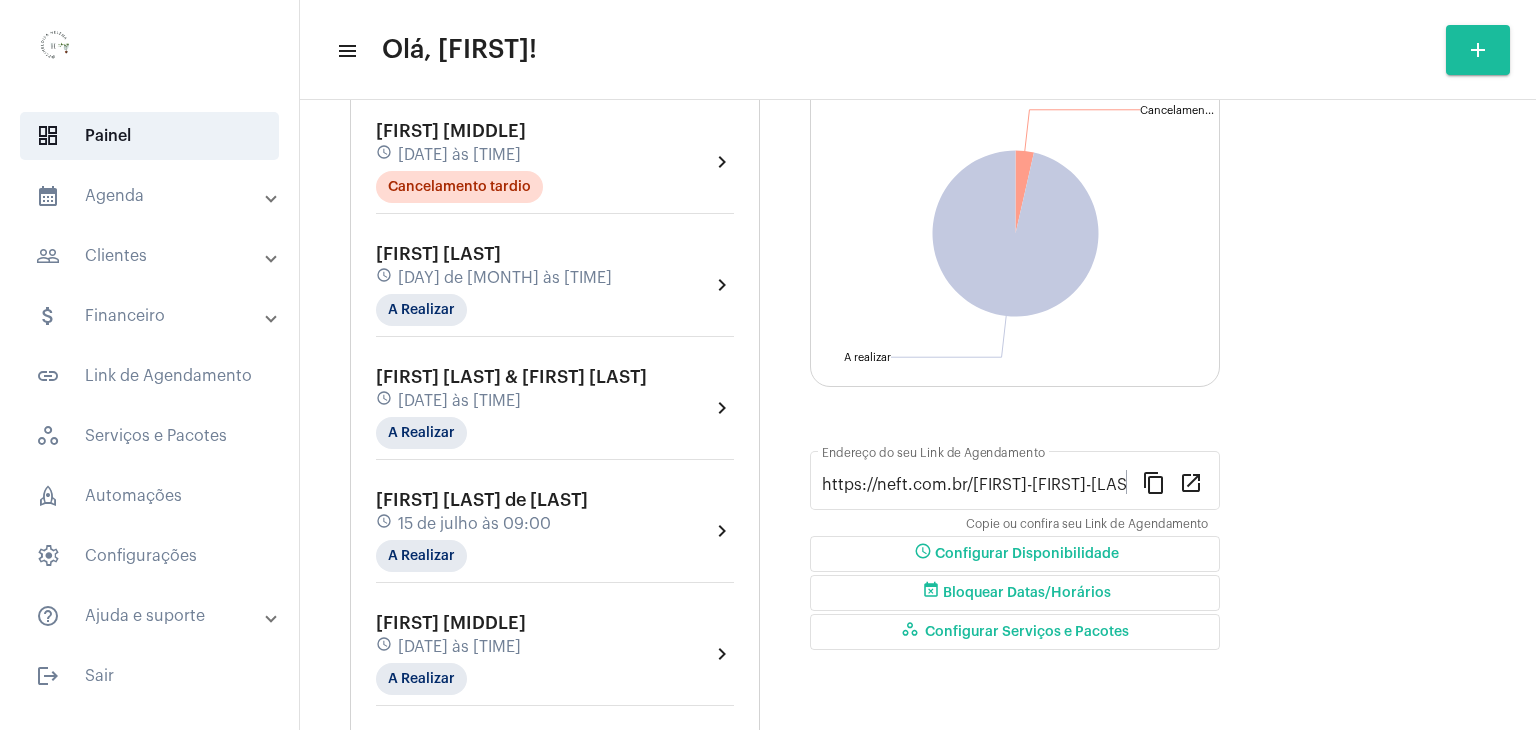 click on "[DAY] de [MONTH] às [HOUR]:[MINUTE]" 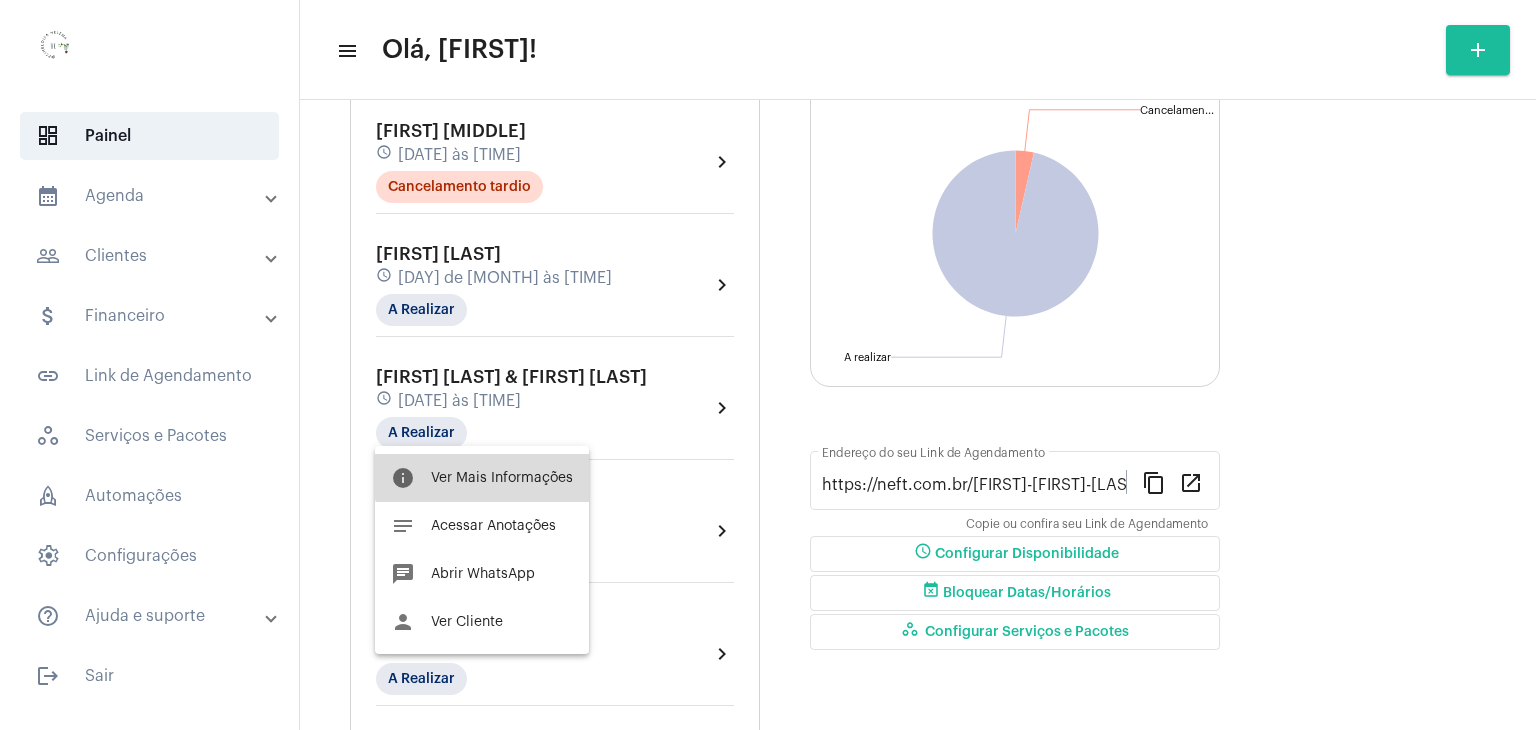 click on "Ver Mais Informações" at bounding box center (502, 478) 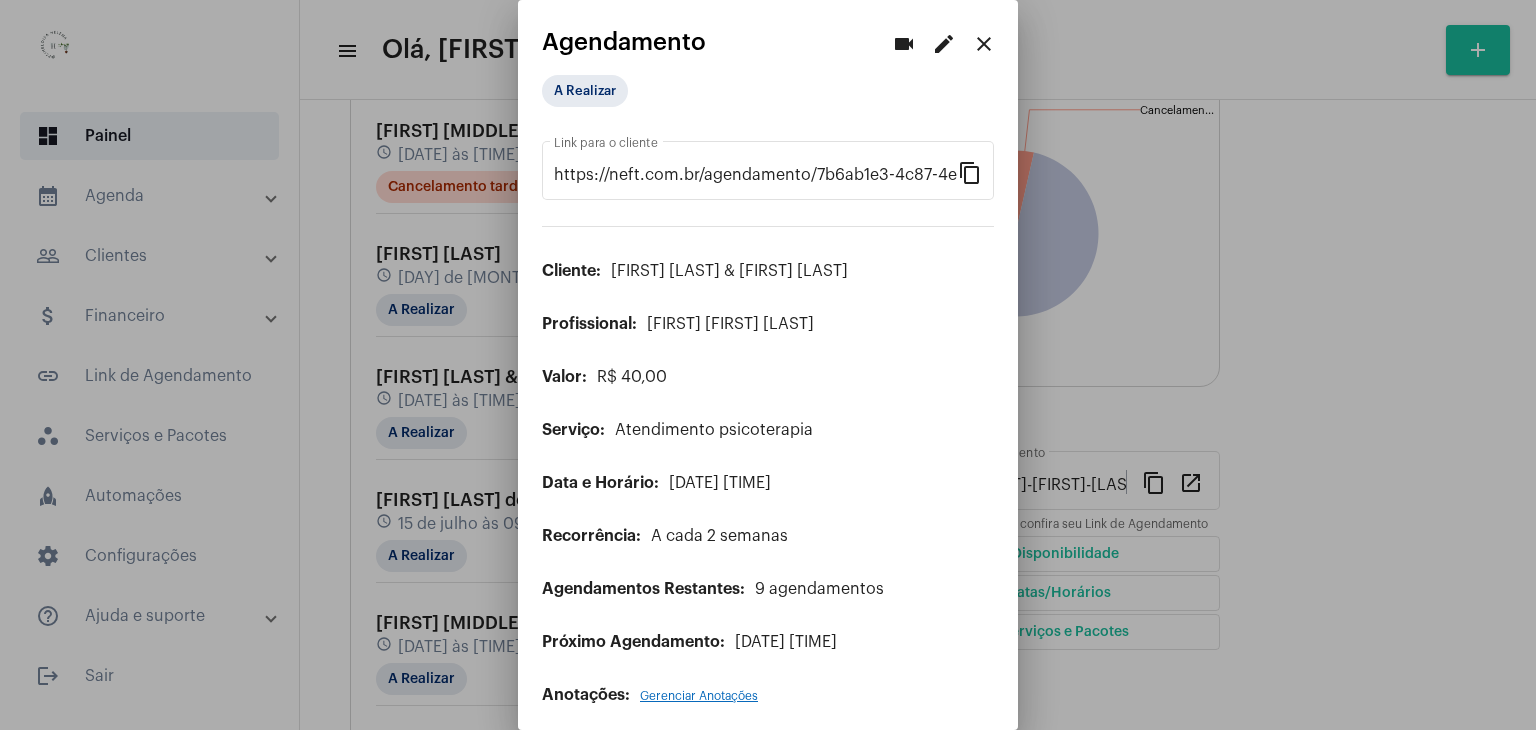 click on "edit" at bounding box center (944, 44) 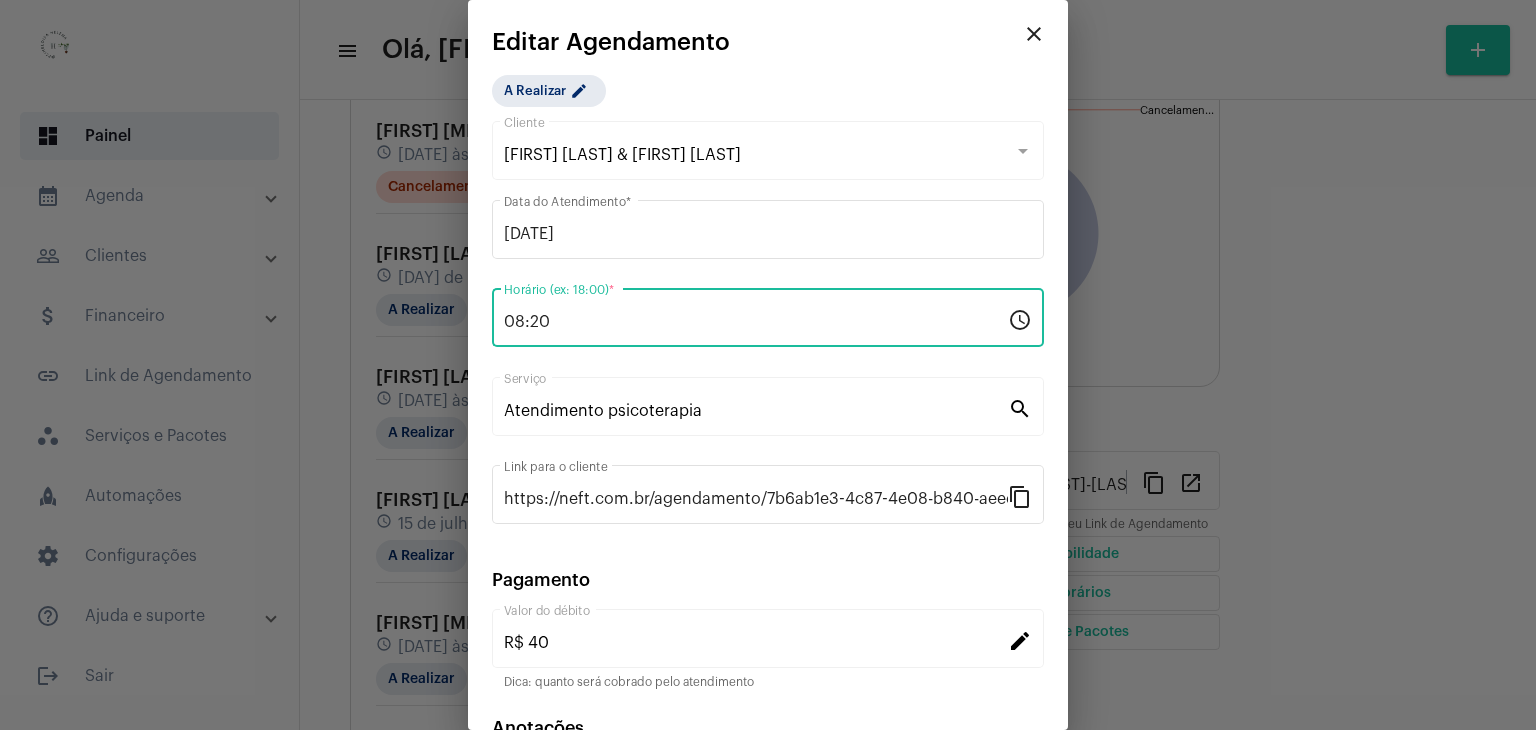 drag, startPoint x: 571, startPoint y: 321, endPoint x: 452, endPoint y: 284, distance: 124.61942 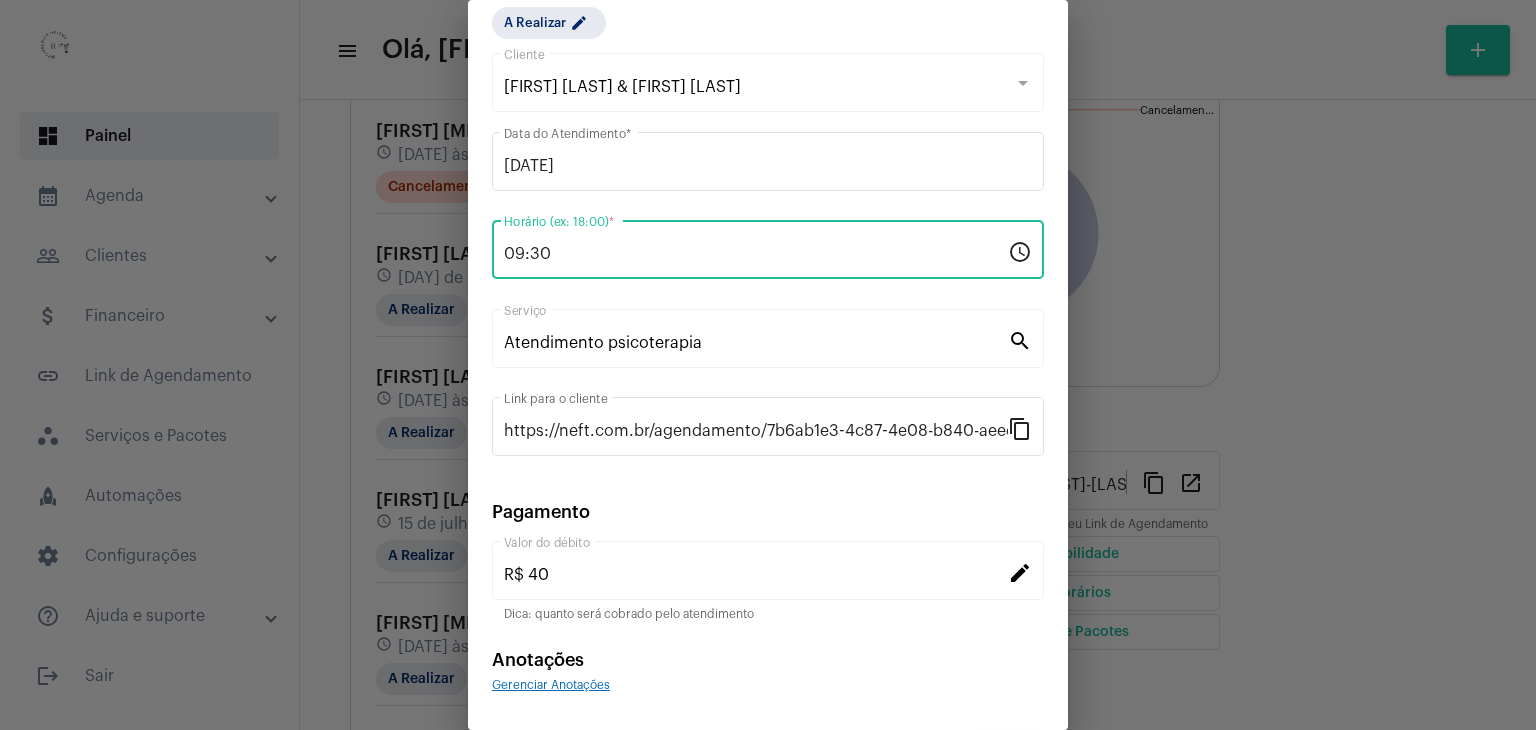 scroll, scrollTop: 128, scrollLeft: 0, axis: vertical 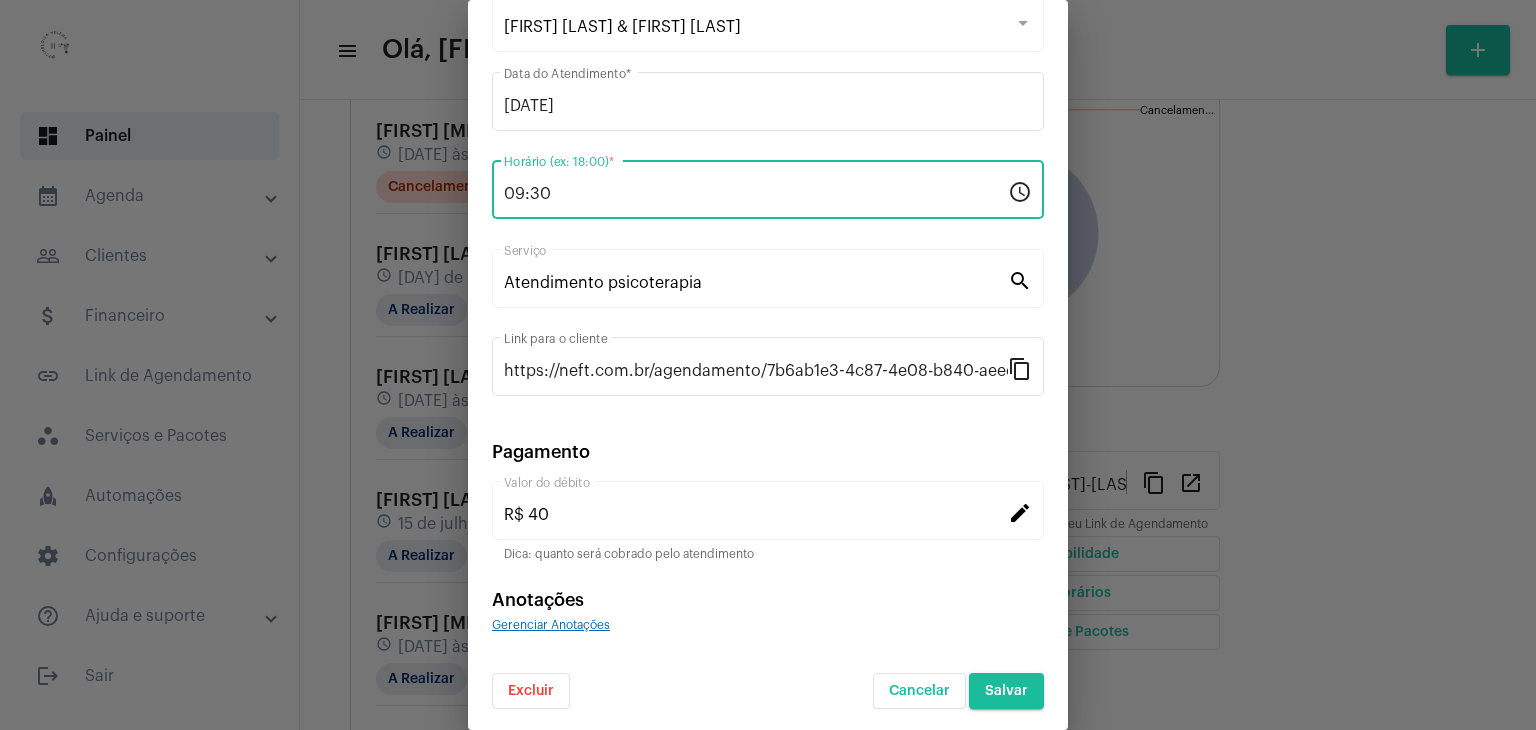 type on "09:30" 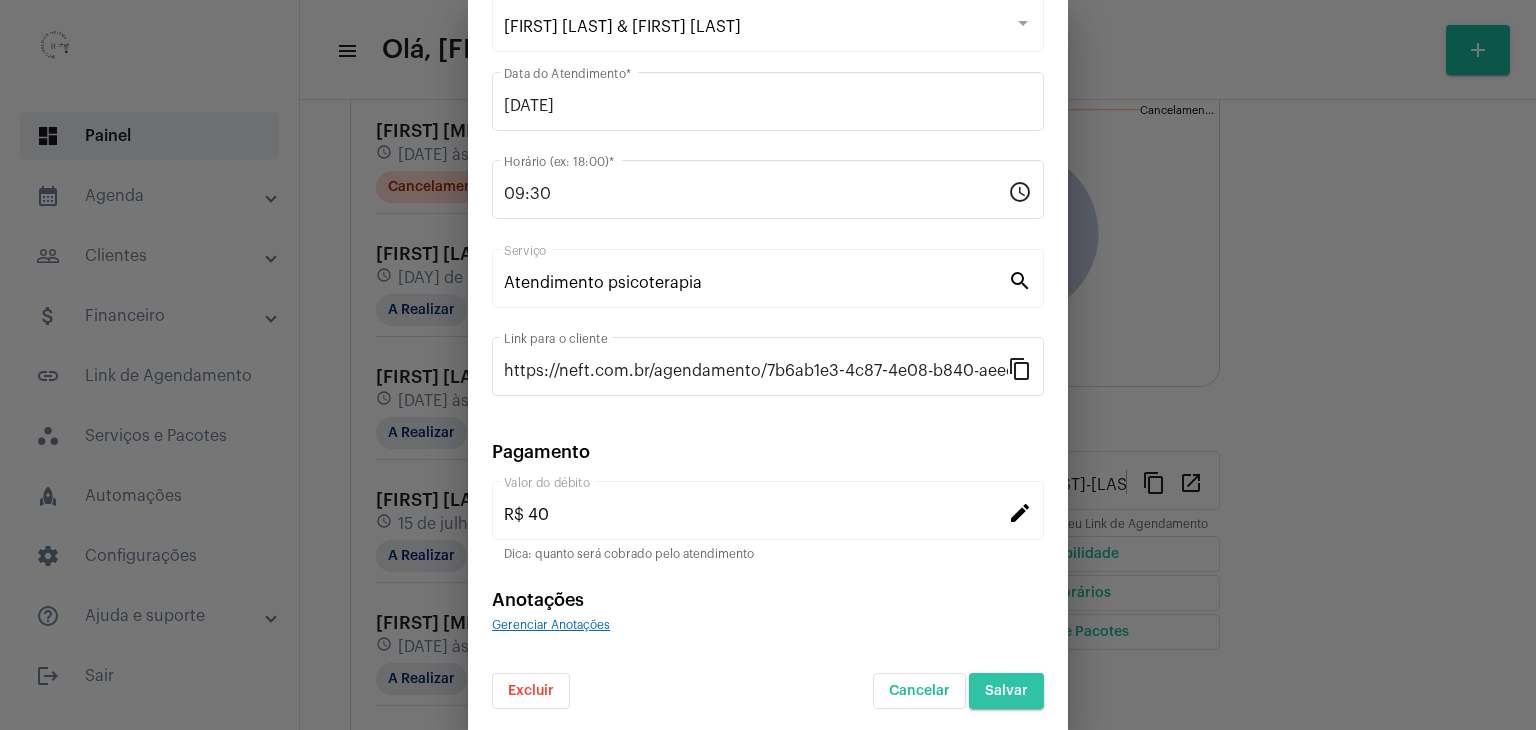 click on "Salvar" at bounding box center (1006, 691) 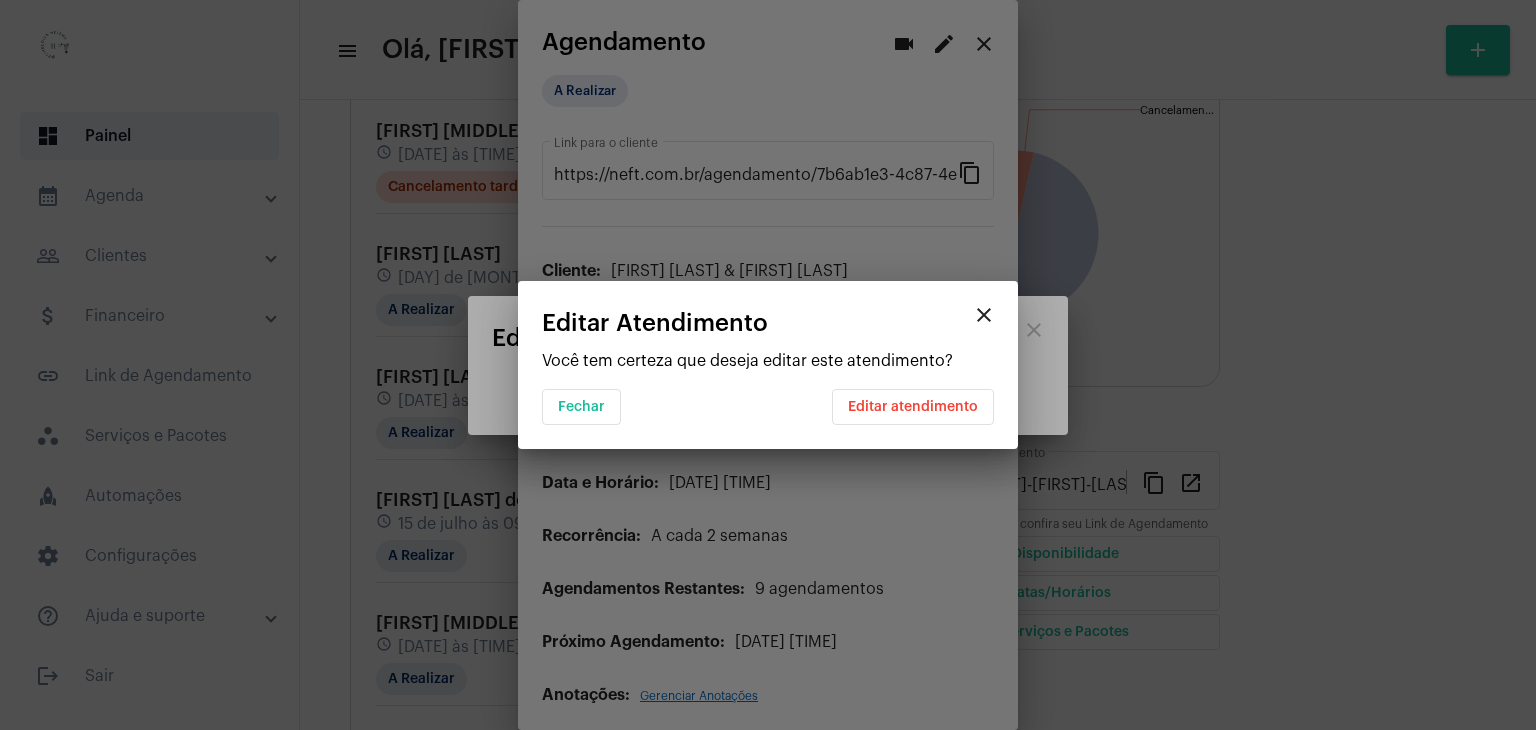 scroll, scrollTop: 0, scrollLeft: 0, axis: both 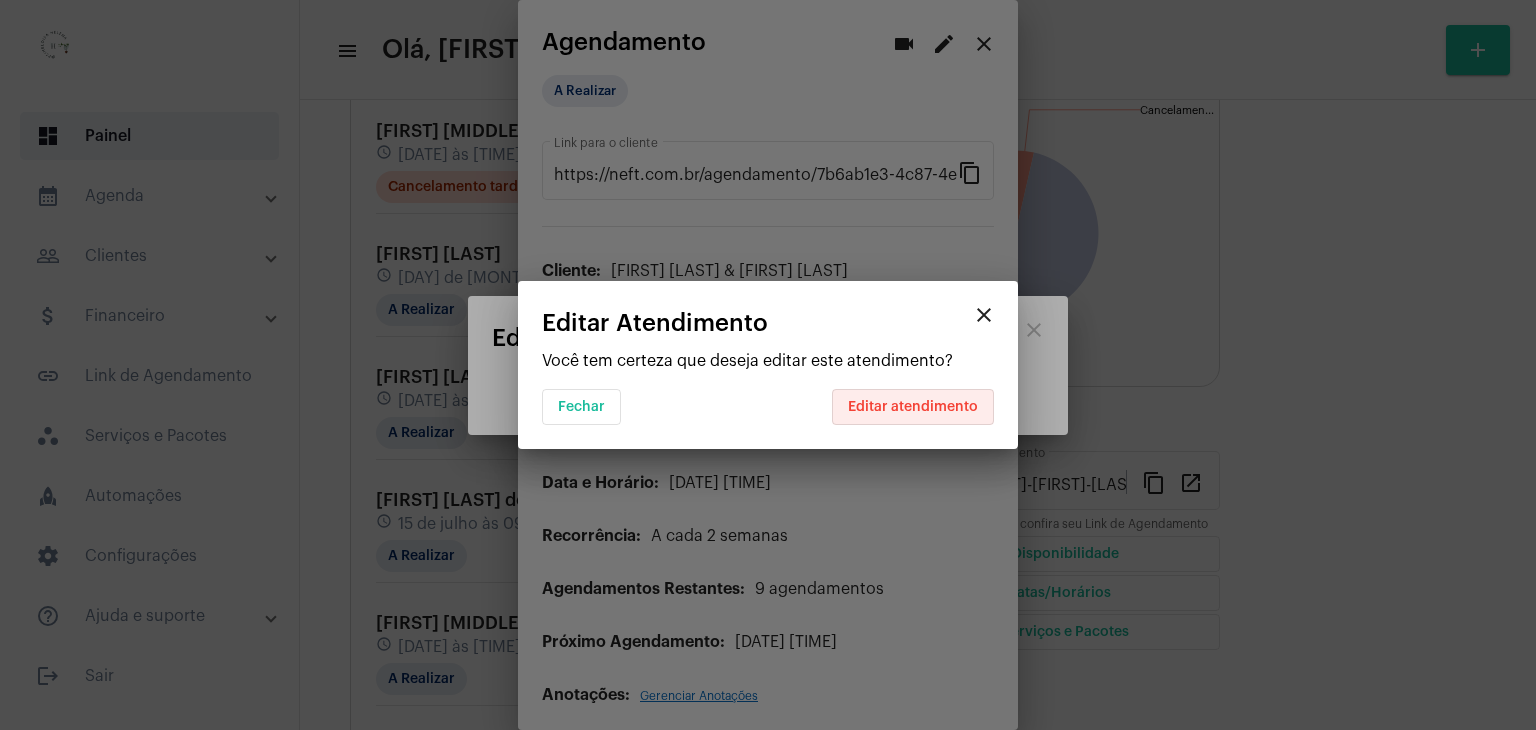 click on "Editar atendimento" at bounding box center (913, 407) 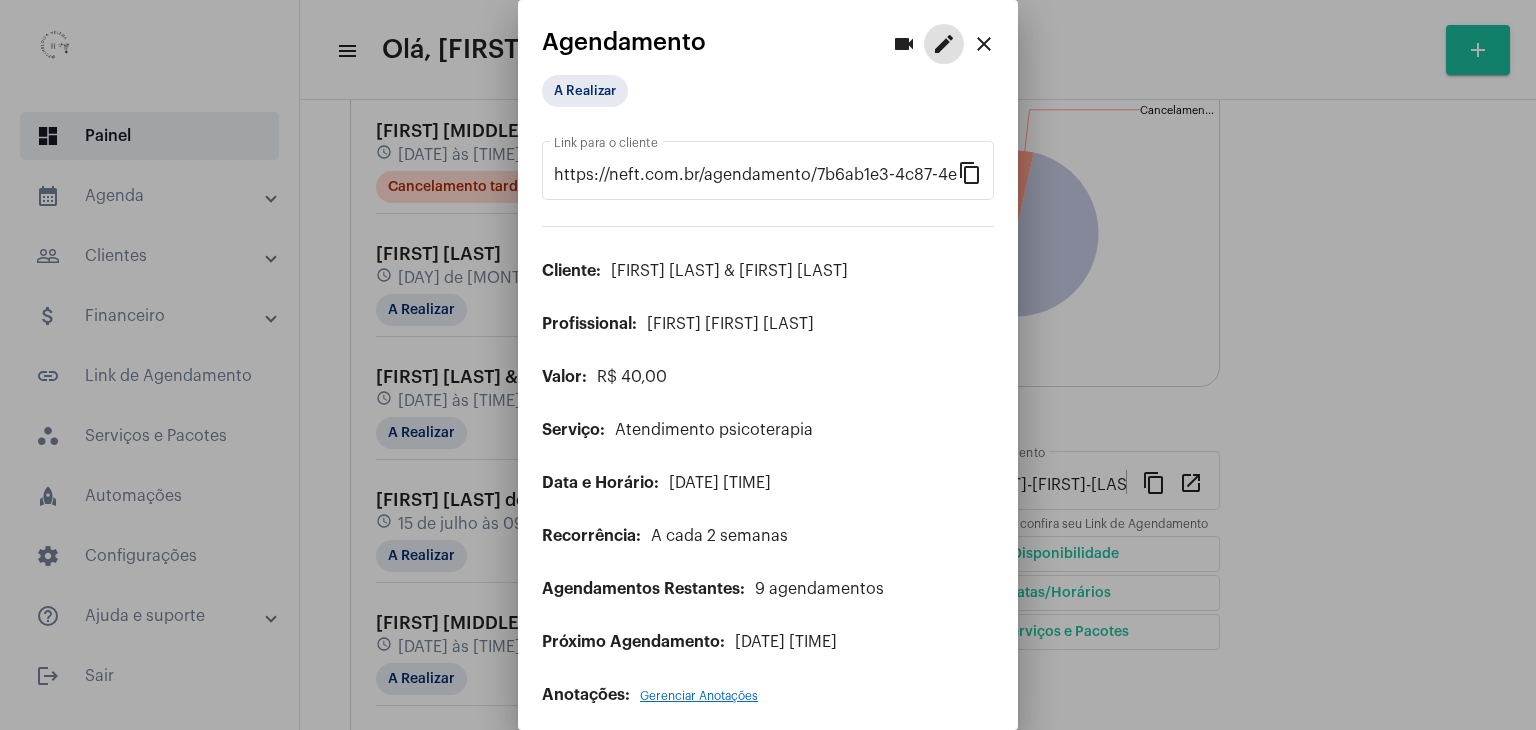 click on "close" at bounding box center (984, 44) 